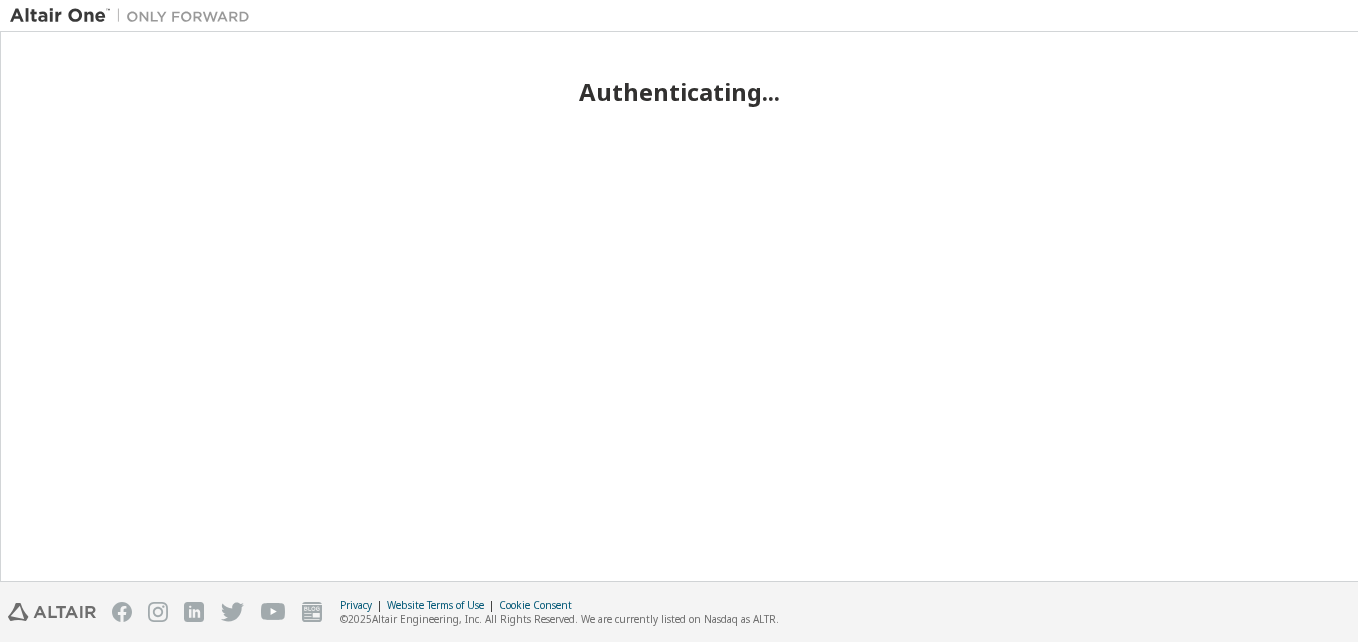 scroll, scrollTop: 0, scrollLeft: 0, axis: both 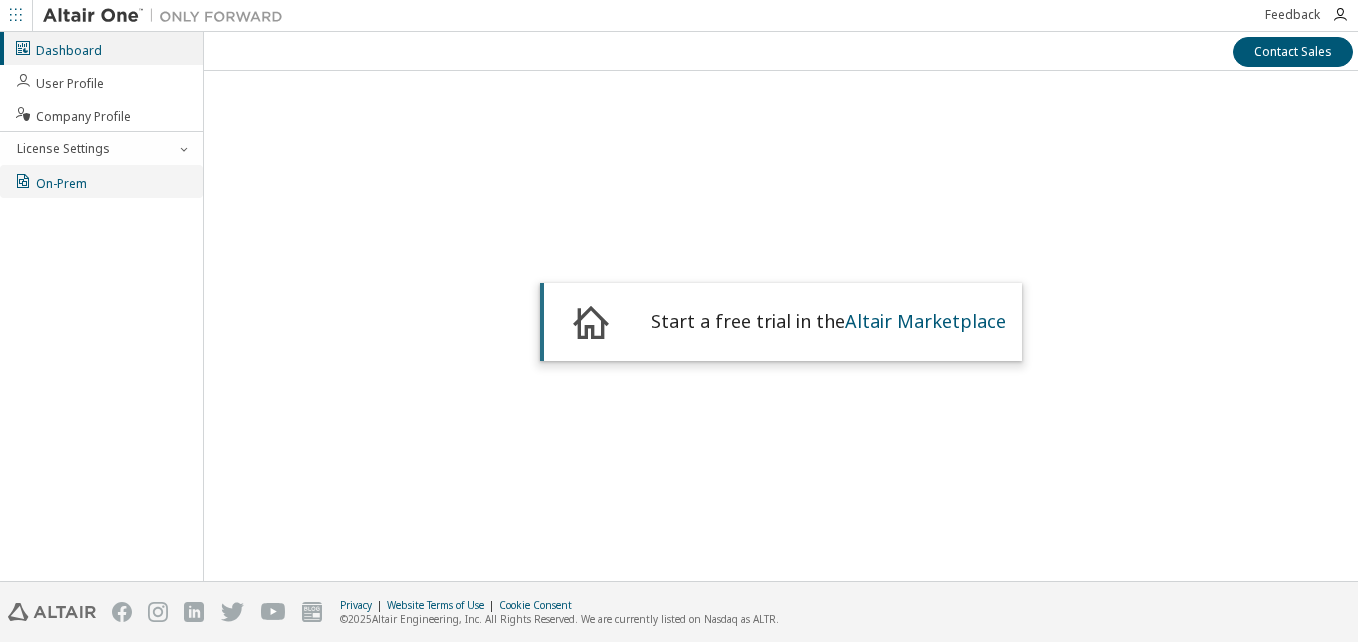 click on "On-Prem" at bounding box center (50, 181) 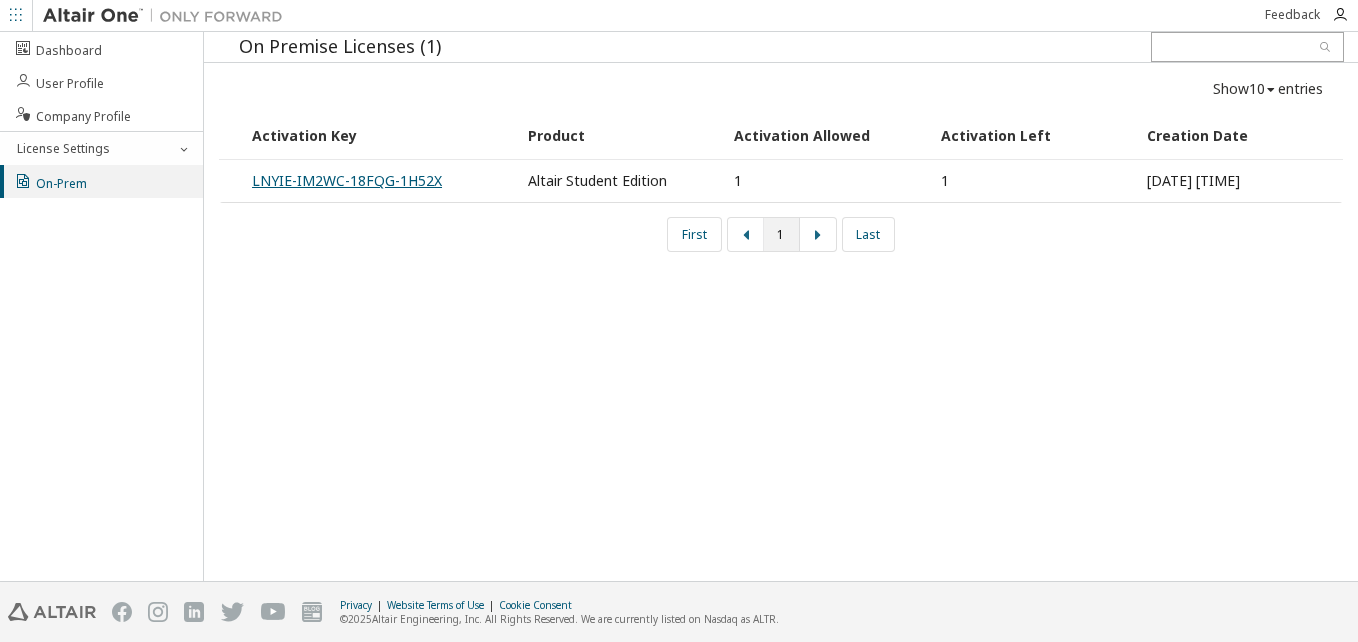 click on "LNYIE-IM2WC-18FQG-1H52X" at bounding box center (347, 180) 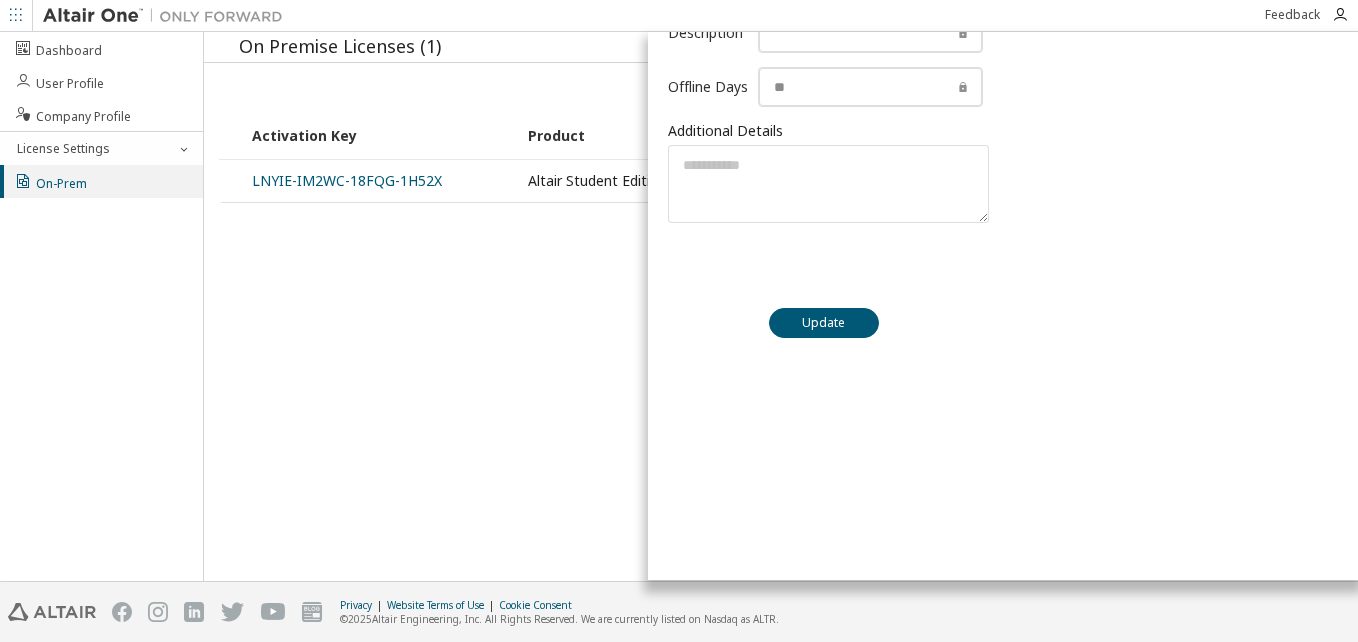 scroll, scrollTop: 0, scrollLeft: 0, axis: both 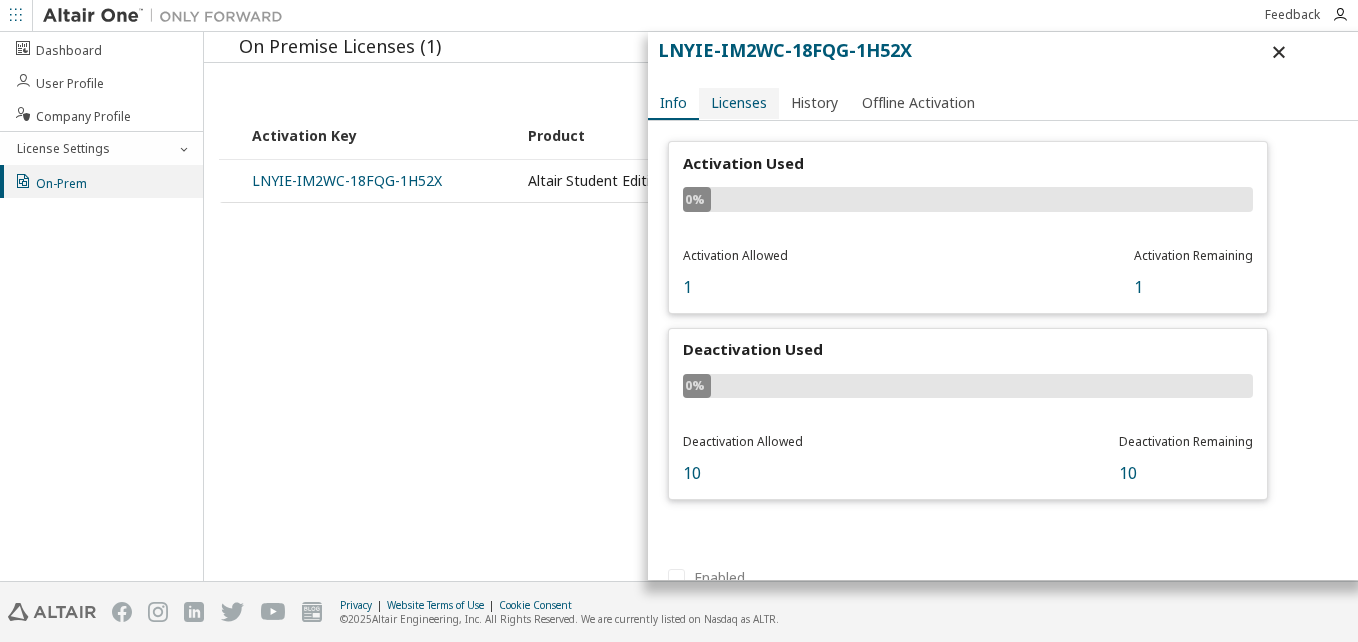 drag, startPoint x: 767, startPoint y: 77, endPoint x: 745, endPoint y: 104, distance: 34.828148 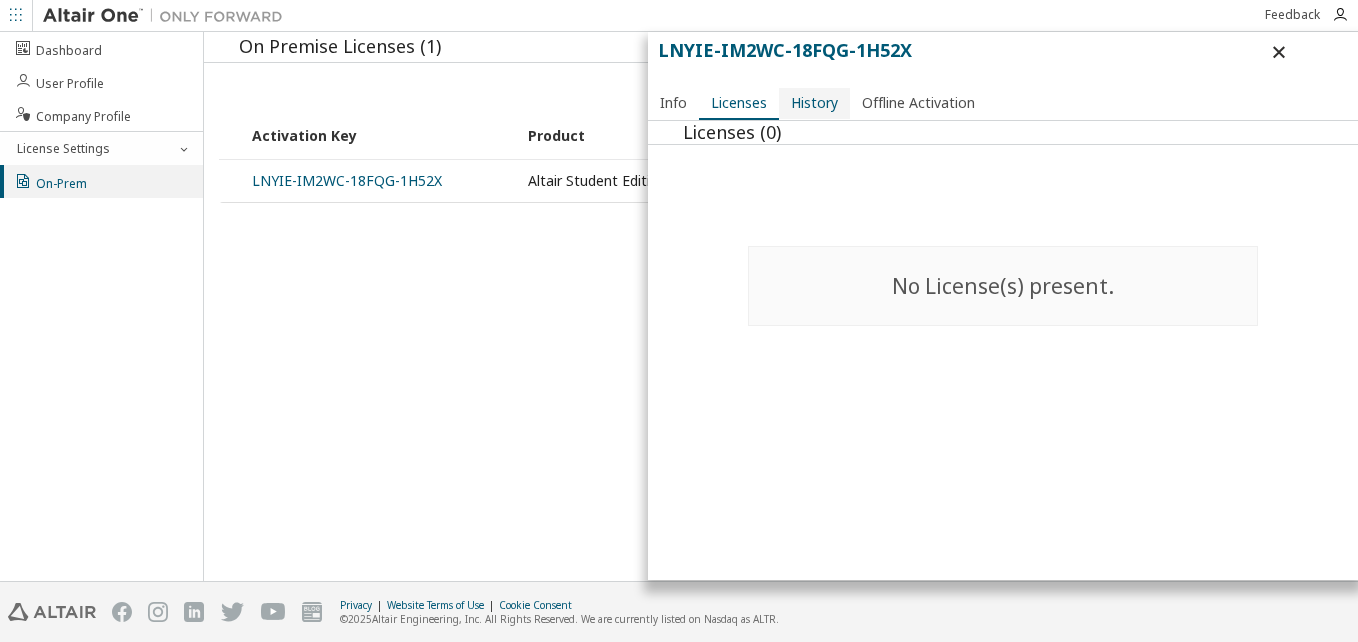 click on "History" at bounding box center (814, 103) 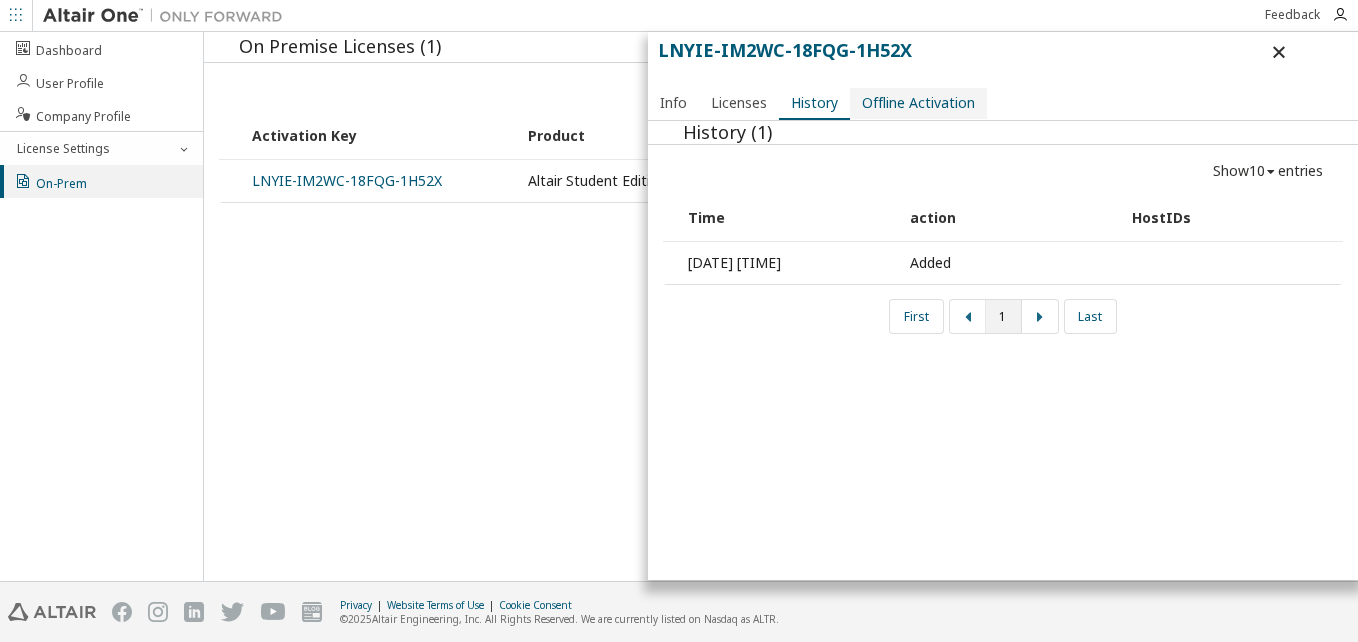 click on "Offline Activation" at bounding box center [918, 103] 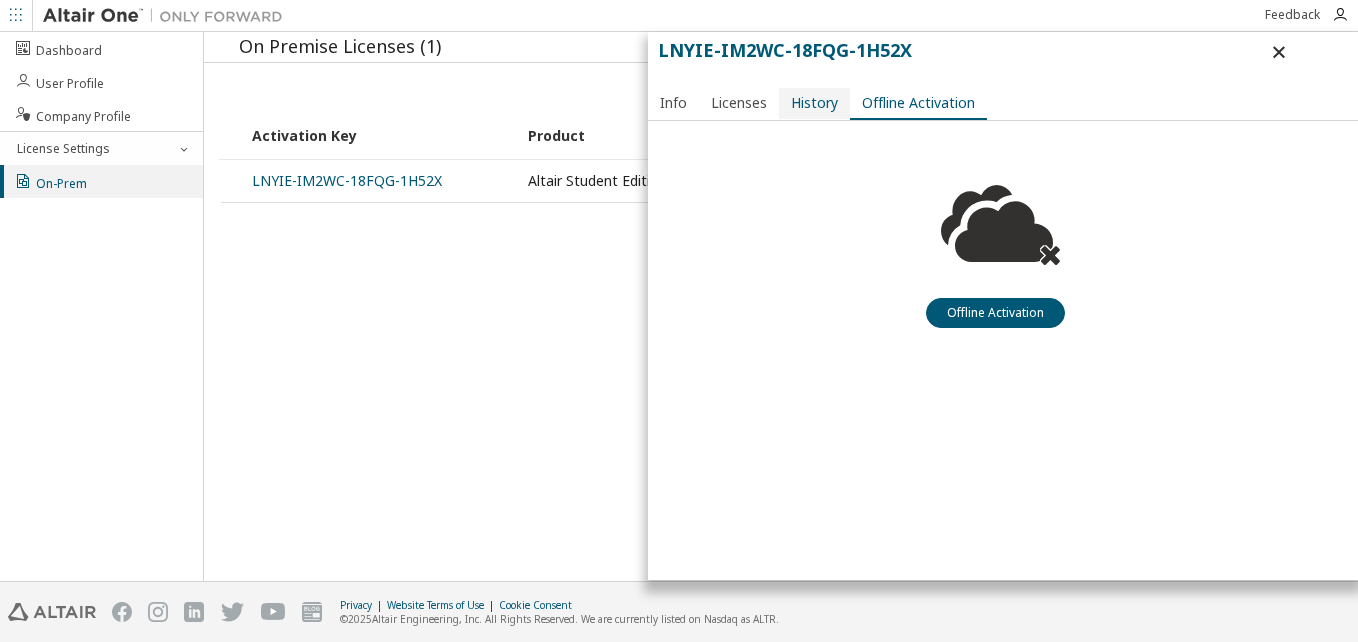 click on "History" at bounding box center (814, 103) 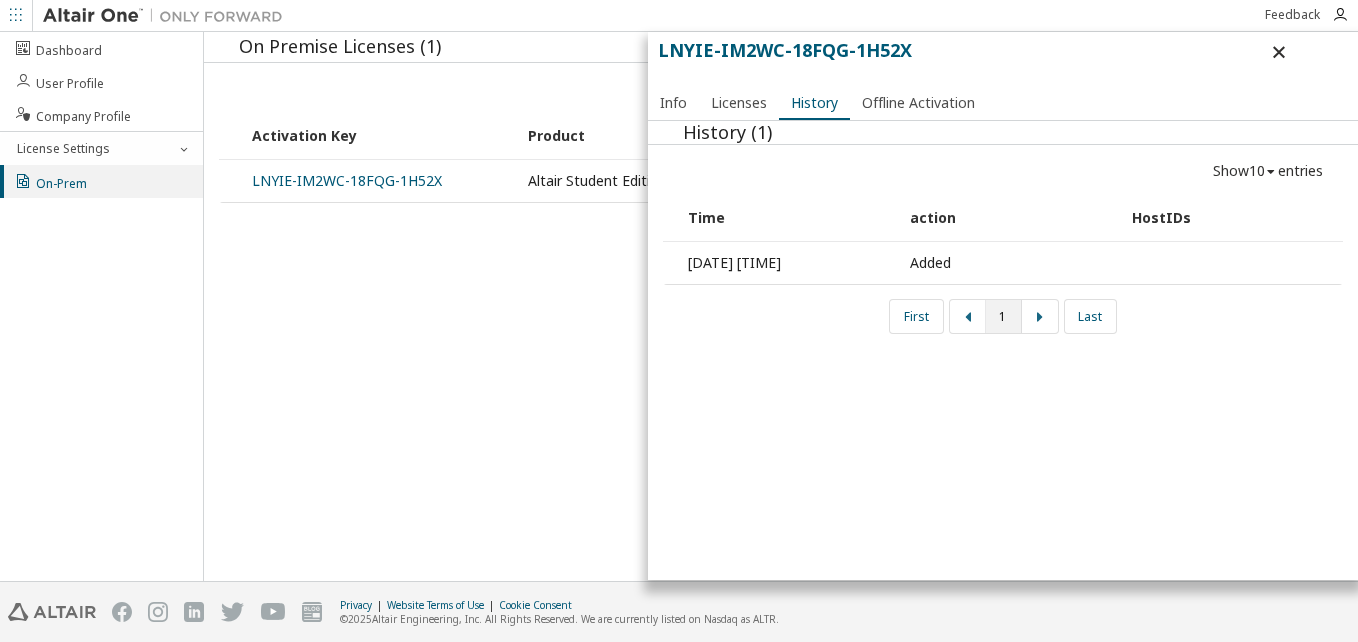 click on "Sat, [DATE] [TIME] GMT" at bounding box center [788, 263] 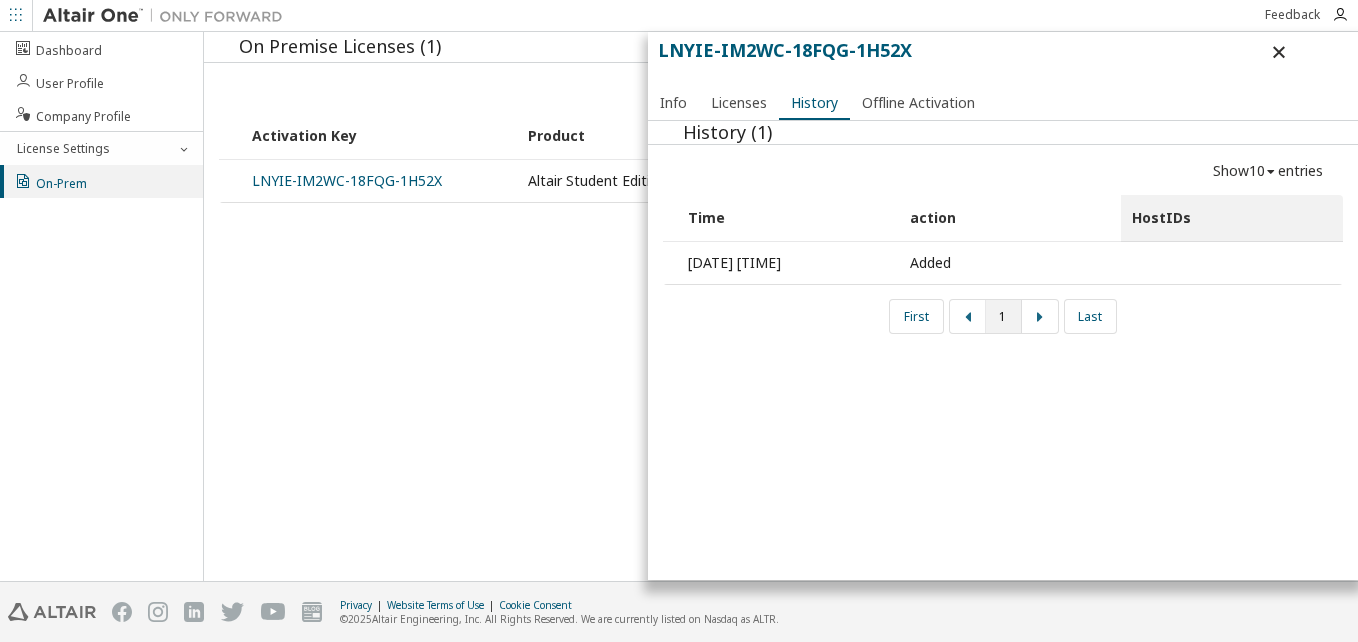 click on "HostIDs" at bounding box center [1232, 218] 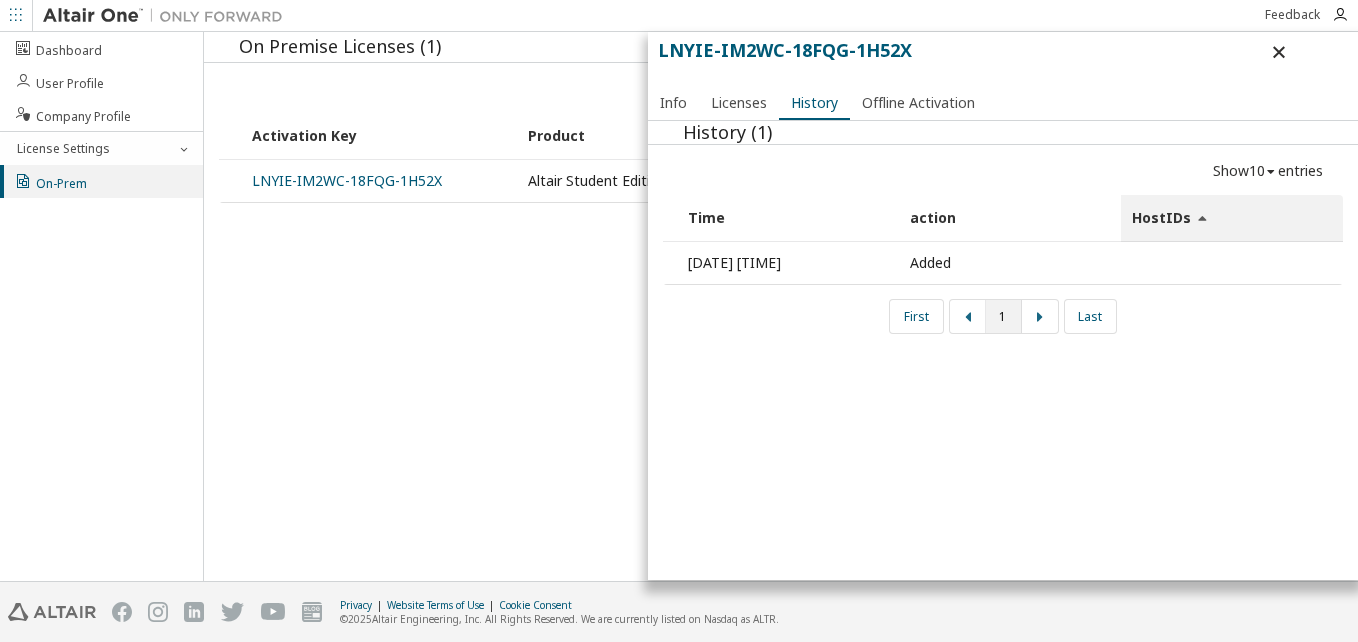 click on "HostIDs" at bounding box center (1232, 218) 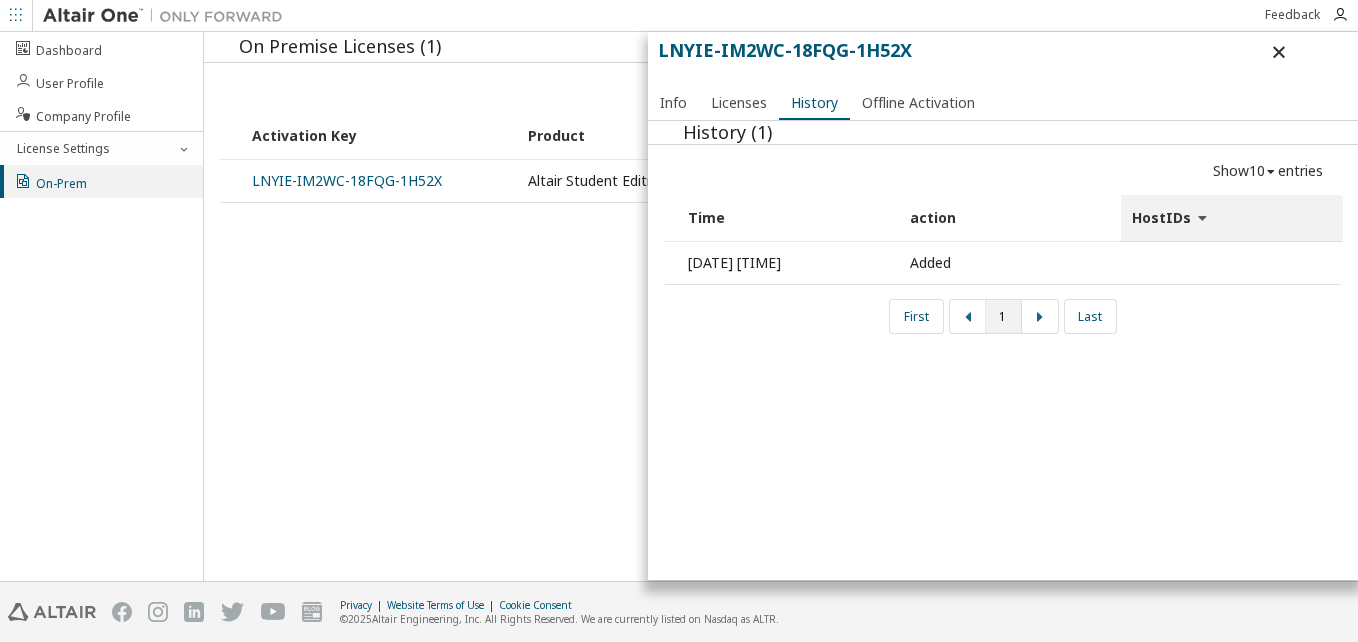 drag, startPoint x: 1152, startPoint y: 245, endPoint x: 1154, endPoint y: 276, distance: 31.06445 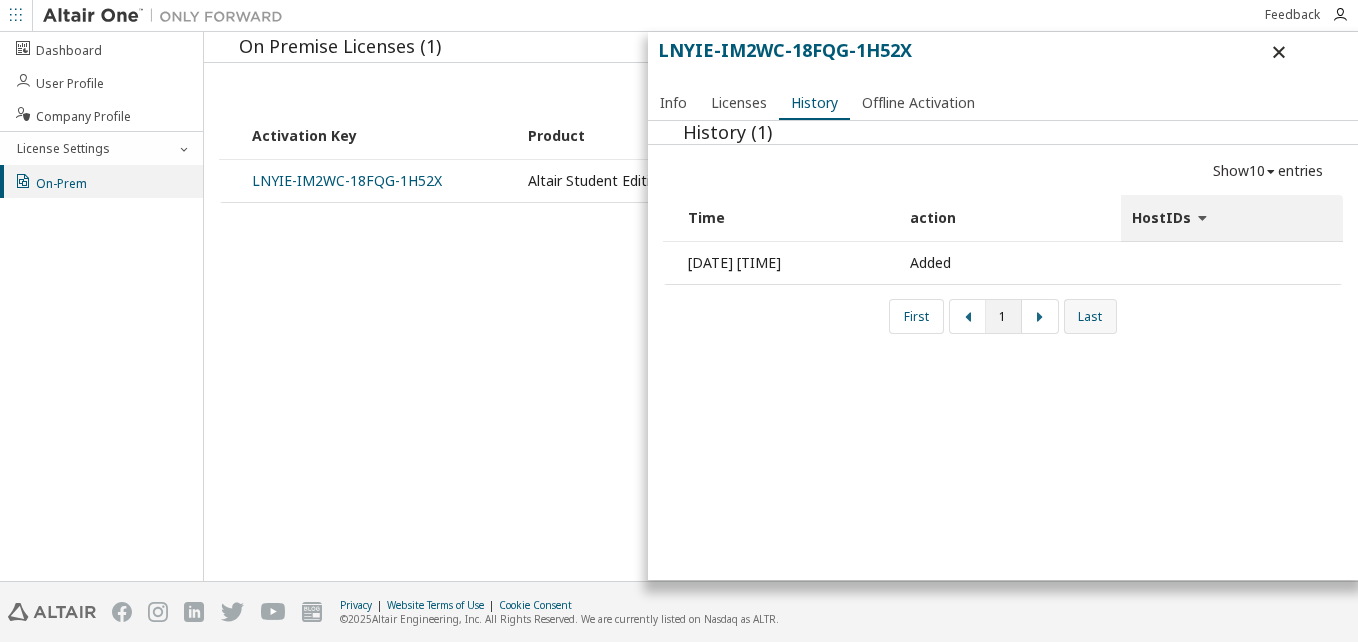 drag, startPoint x: 1154, startPoint y: 276, endPoint x: 1094, endPoint y: 307, distance: 67.53518 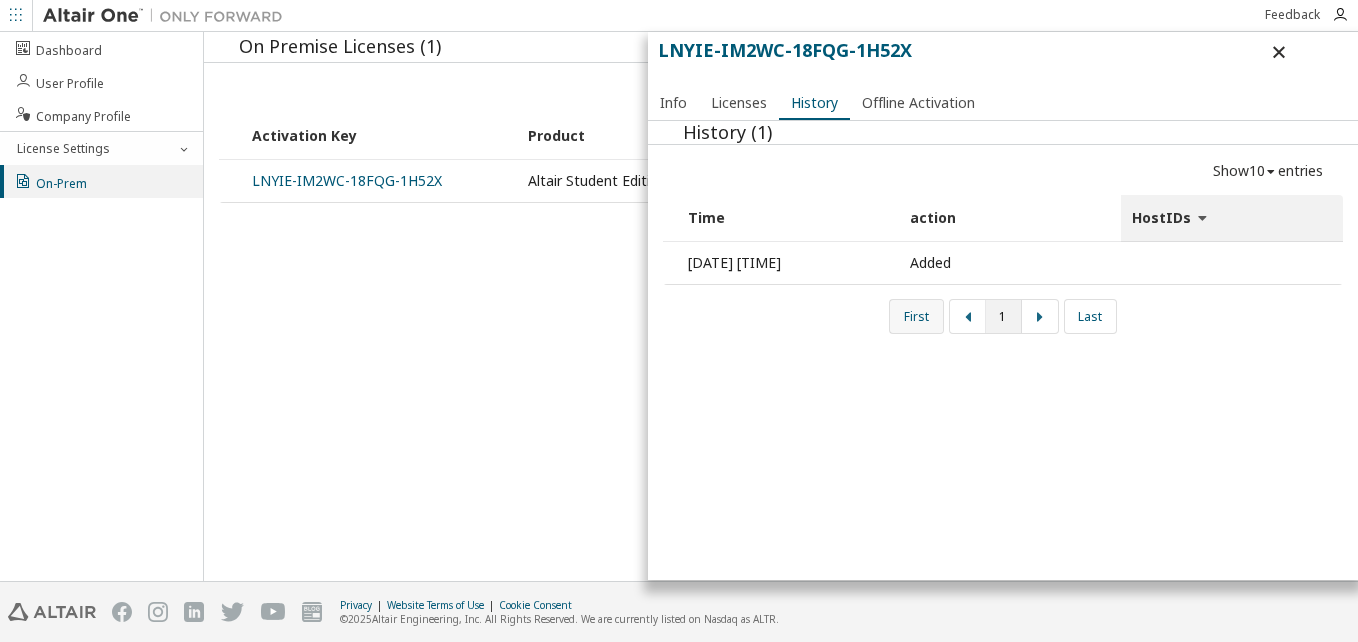 click on "First" at bounding box center [916, 316] 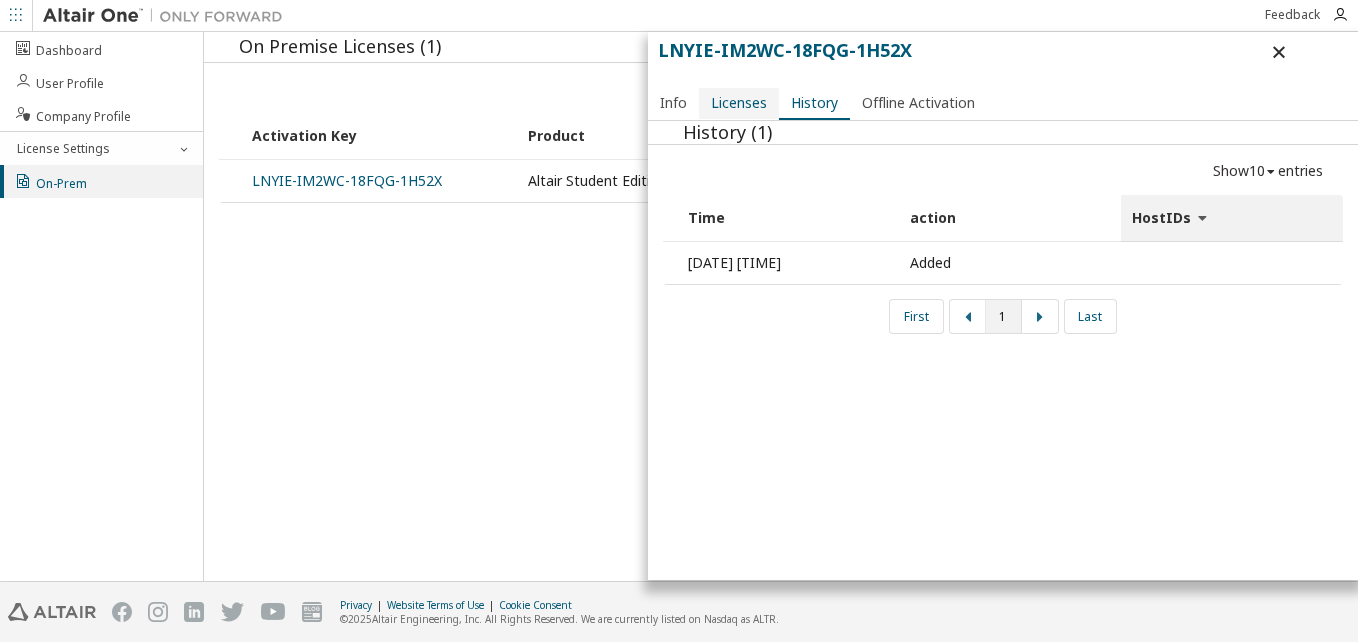 click on "Licenses" at bounding box center (739, 103) 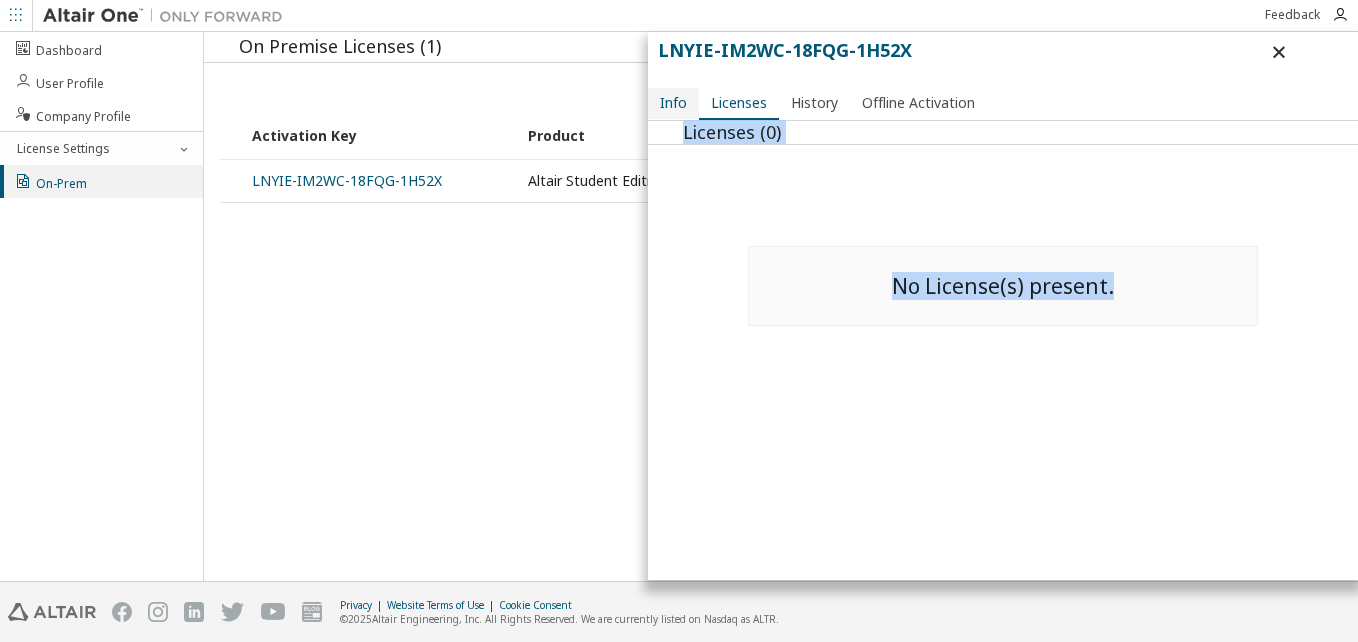 click on "Info" at bounding box center (673, 103) 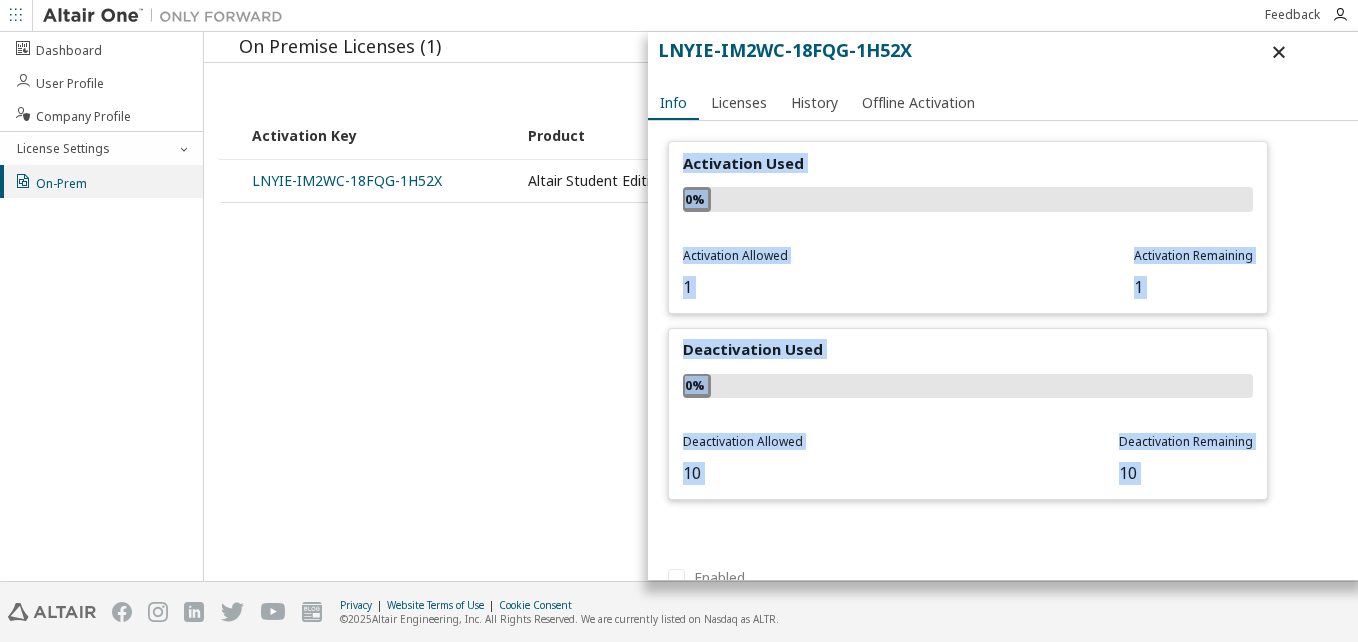 click on "Activation Allowed 1" at bounding box center [735, 273] 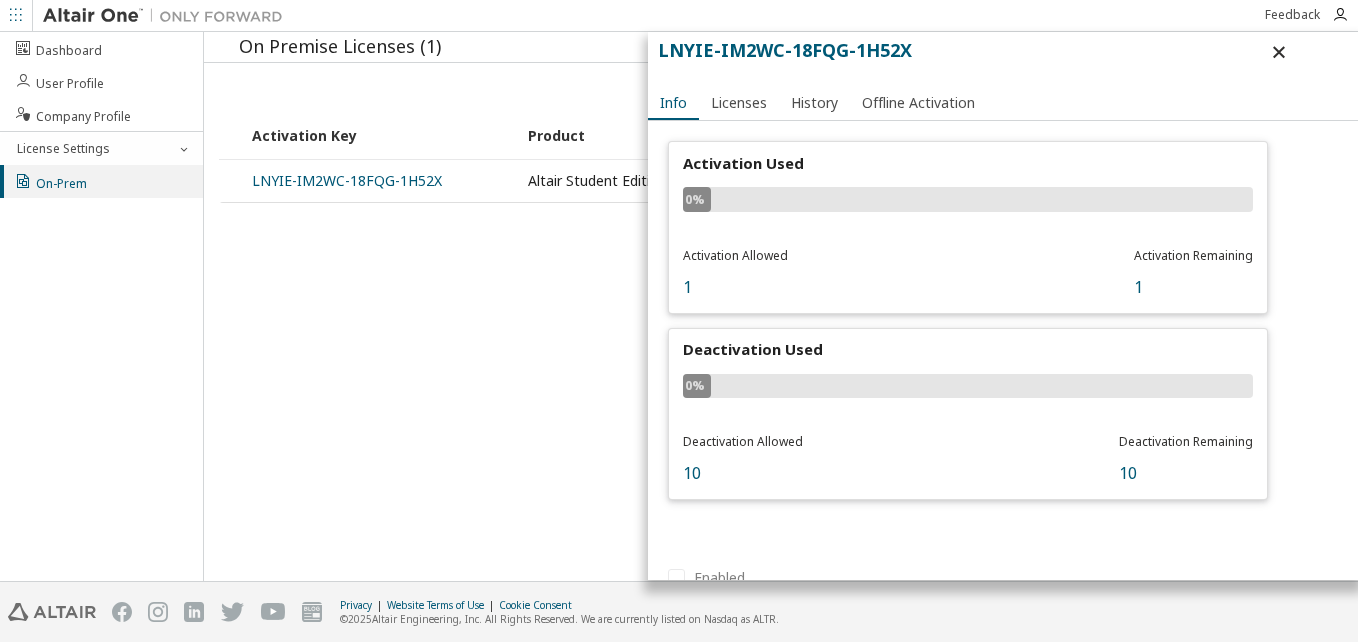 click on "Activation Allowed" at bounding box center [735, 255] 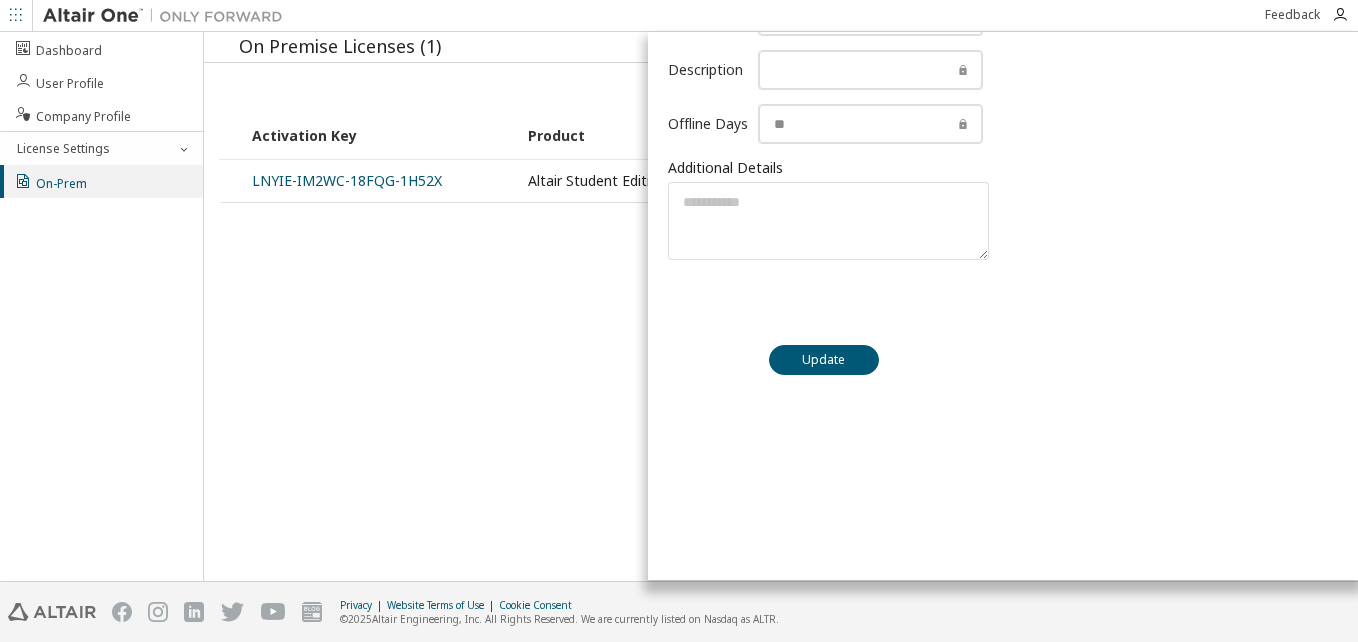 scroll, scrollTop: 805, scrollLeft: 0, axis: vertical 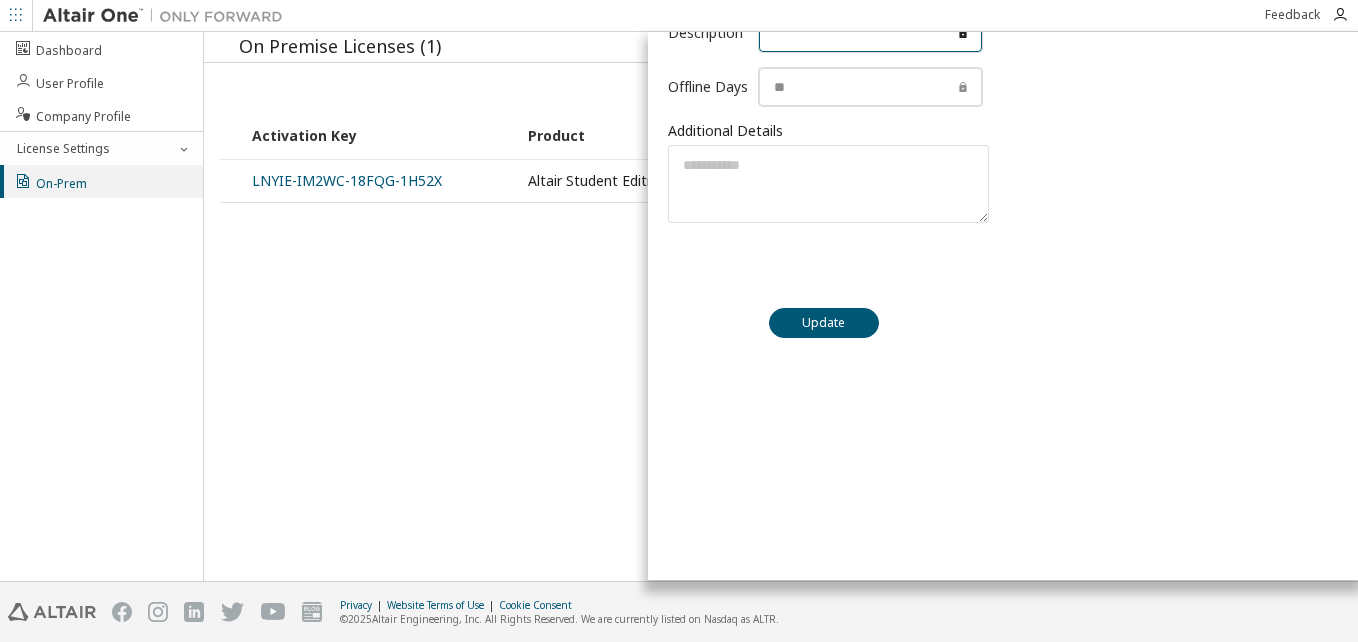 click at bounding box center (870, 33) 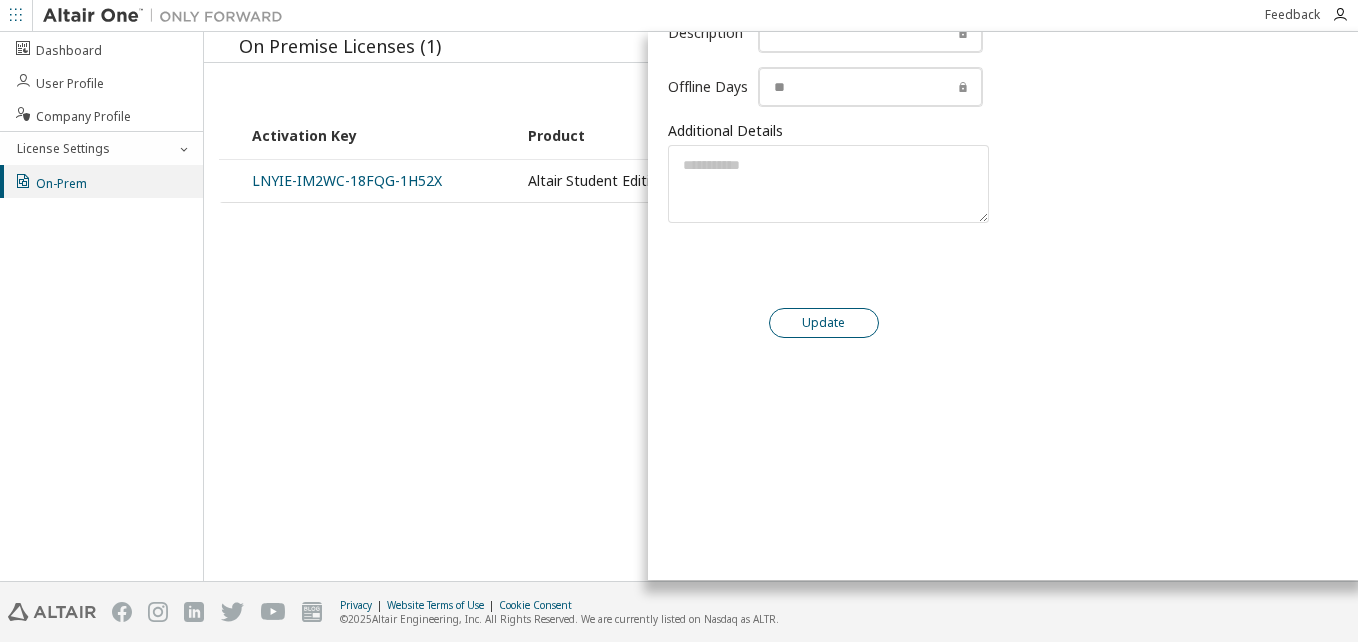 click on "Update" at bounding box center (824, 323) 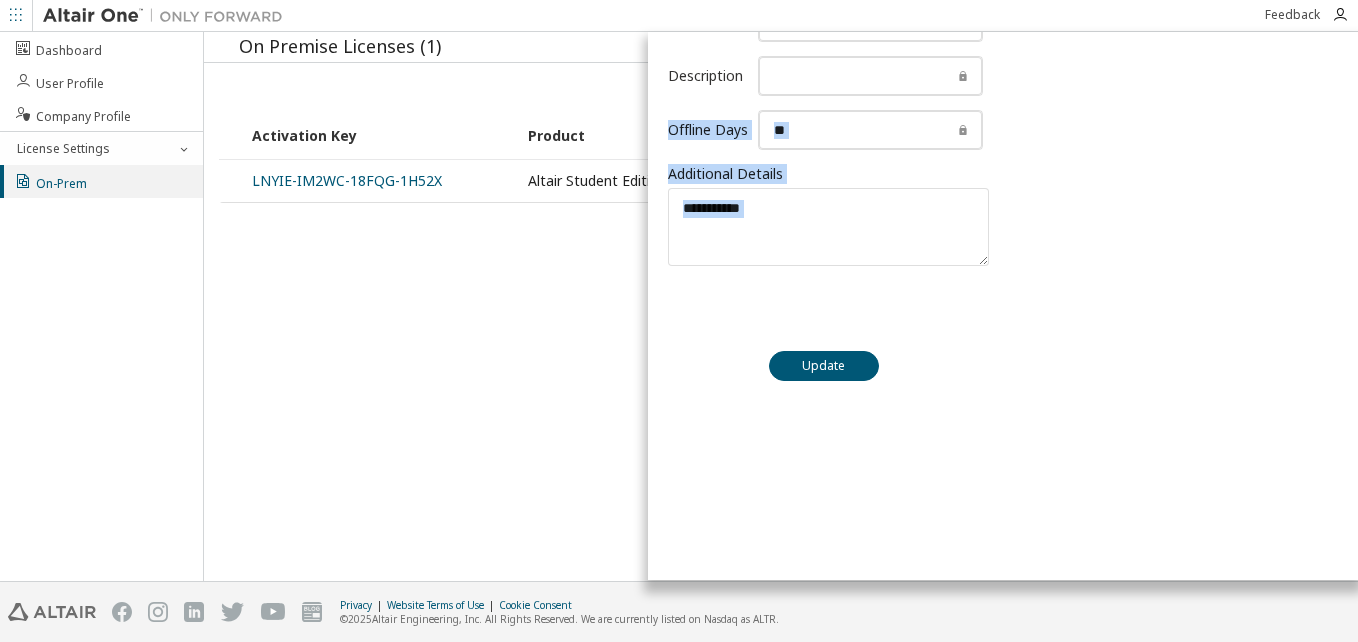 drag, startPoint x: 1307, startPoint y: 534, endPoint x: 1272, endPoint y: 203, distance: 332.8453 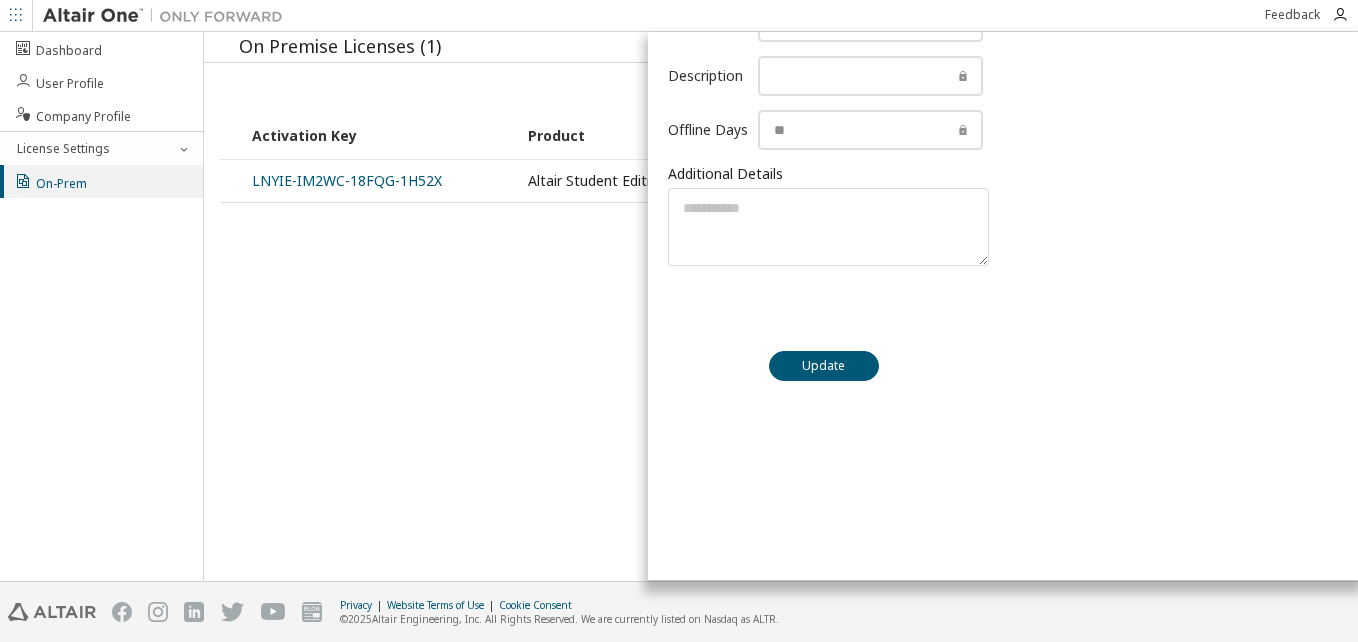 click on "On Premise Licenses (1) Show  10 10 30 50 100 entries Activation Key Product Activation Allowed Activation Left Creation Date LNYIE-IM2WC-18FQG-1H52X Altair Student Edition 1 1 2025-07-12 02:19:01 First 1 Last LNYIE-IM2WC-18FQG-1H52X Info Licenses History Offline Activation Activation Used 0% Activation Allowed 1 Activation Remaining 1 Deactivation Used 0% Deactivation Allowed 10 Deactivation Remaining 10 Unauthorized Enabled Activation Key Customer Name Product Name Version Description Offline Days Additional Details Max Units:  Max Units:  Max Units:  Max Units:  Update" at bounding box center [781, 306] 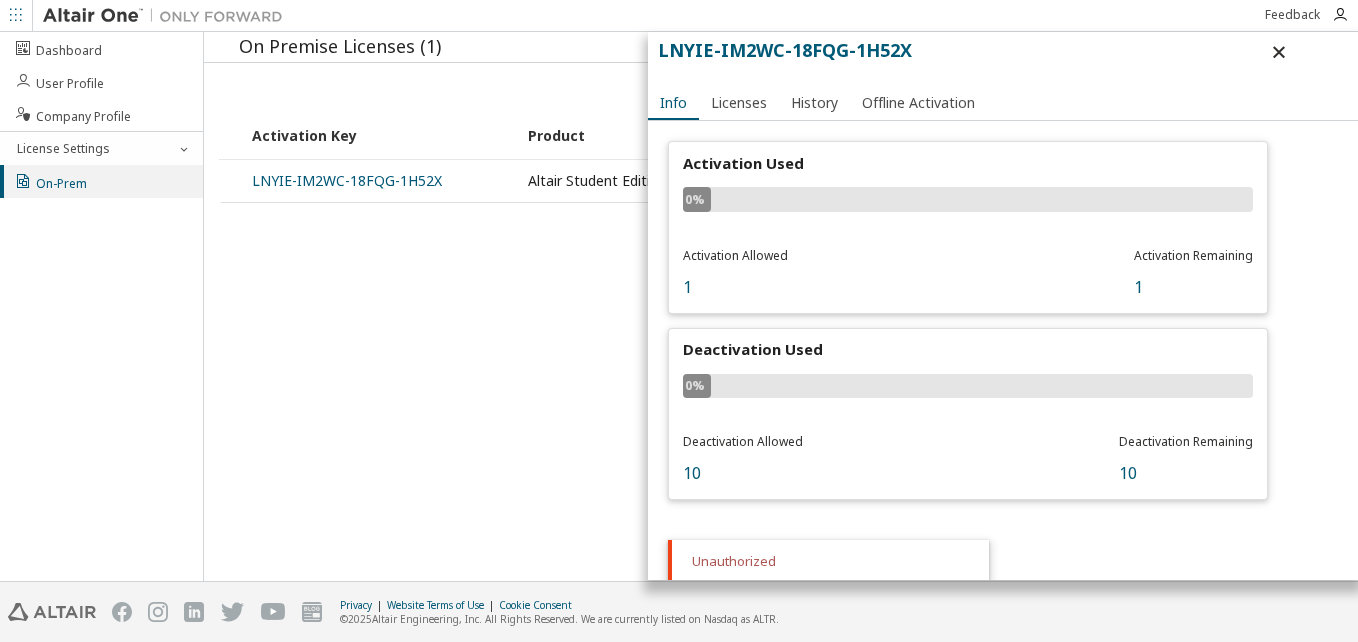 click at bounding box center [1279, 52] 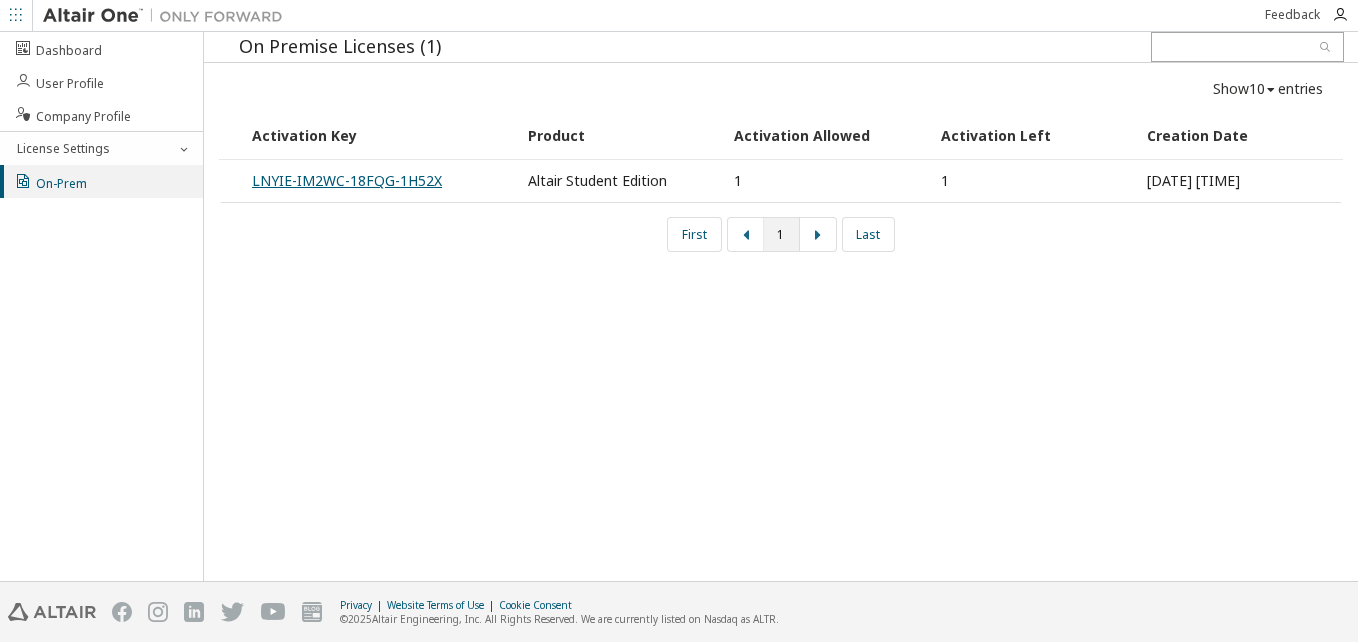 click on "LNYIE-IM2WC-18FQG-1H52X" at bounding box center [347, 180] 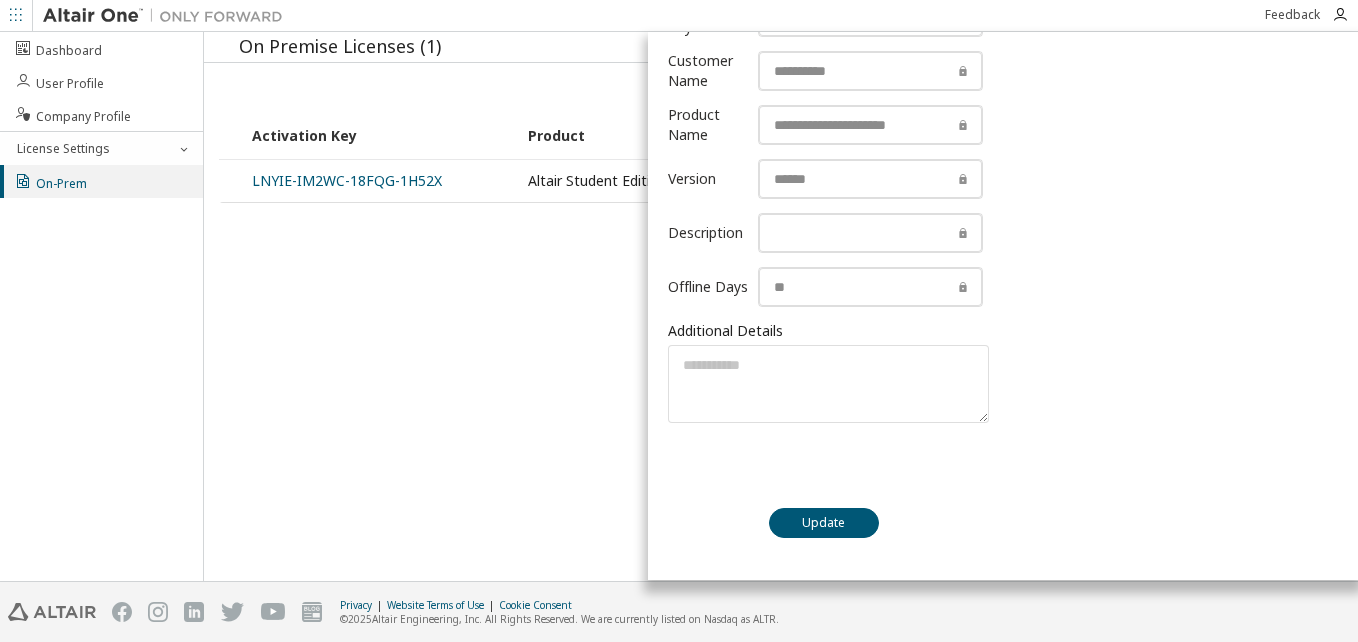 scroll, scrollTop: 706, scrollLeft: 0, axis: vertical 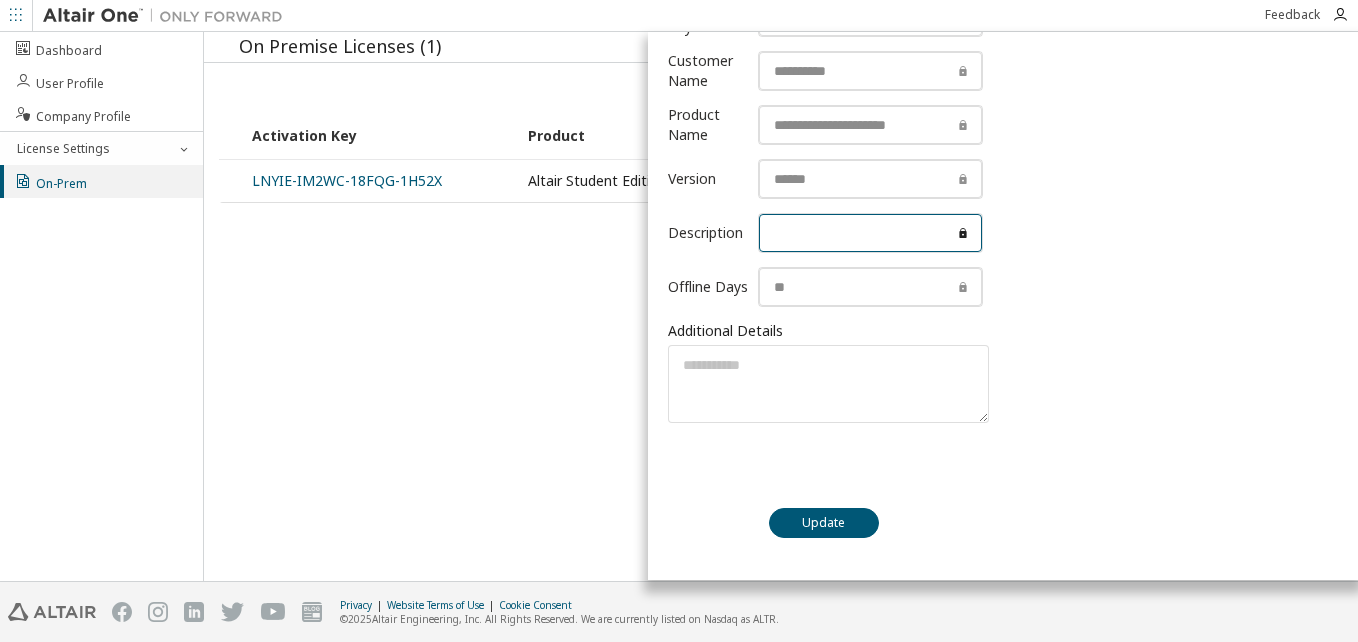click at bounding box center (870, 233) 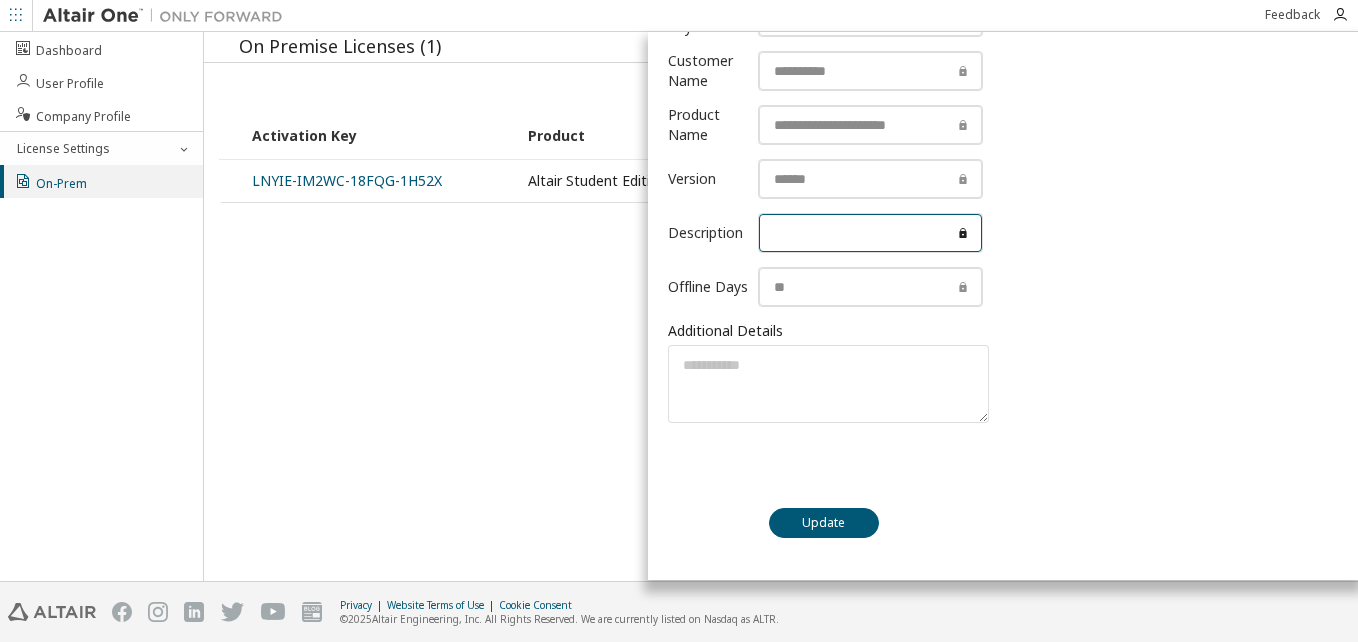 click at bounding box center [870, 233] 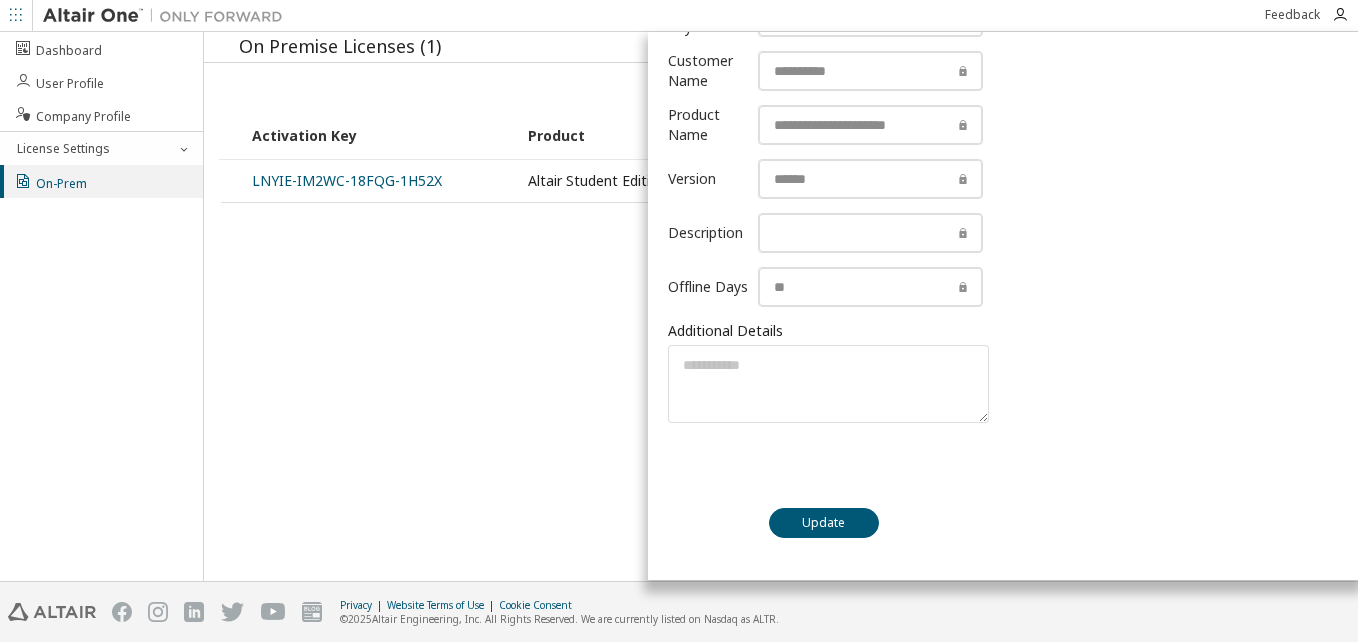 click on "Additional Details" at bounding box center [828, 331] 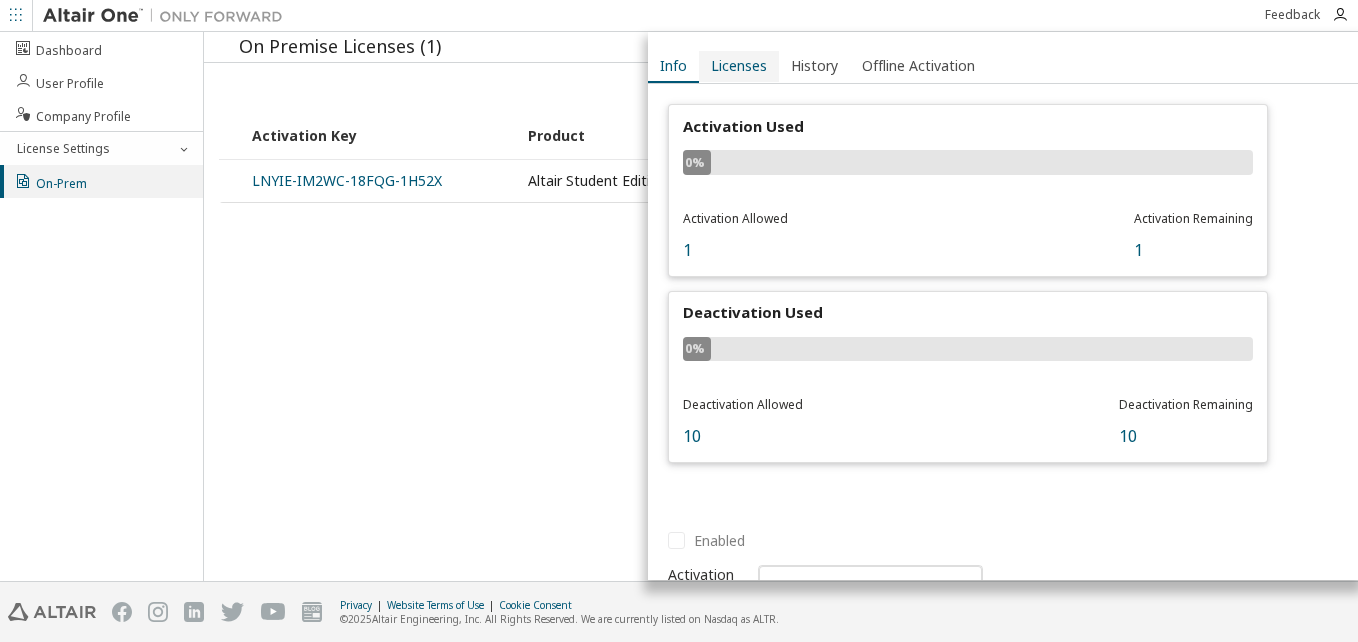 click on "Licenses" at bounding box center [739, 66] 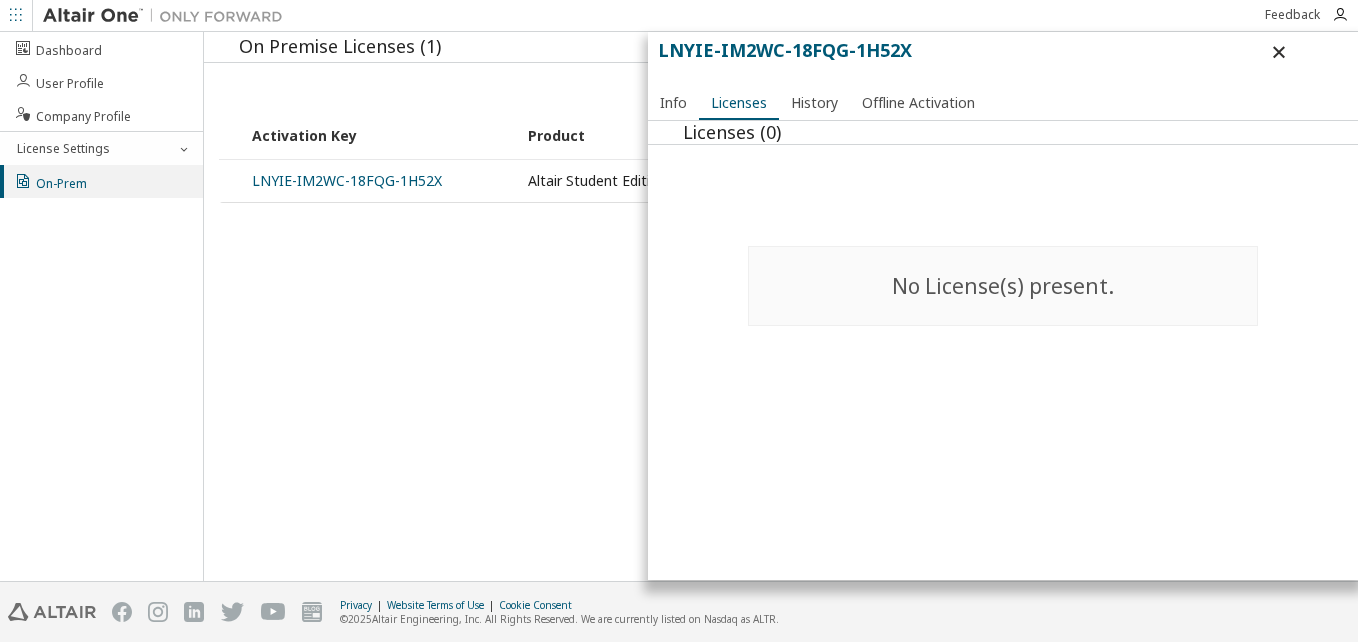 click on "No License(s) present." at bounding box center (1003, 286) 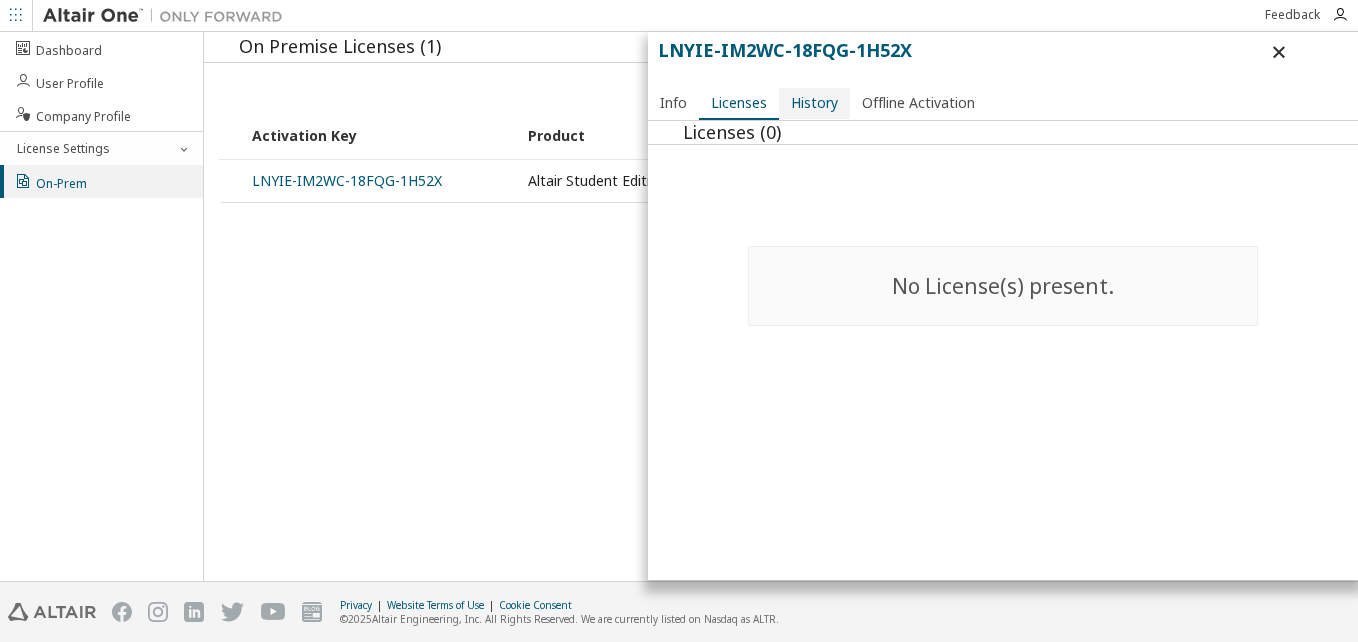 click on "History" at bounding box center (814, 103) 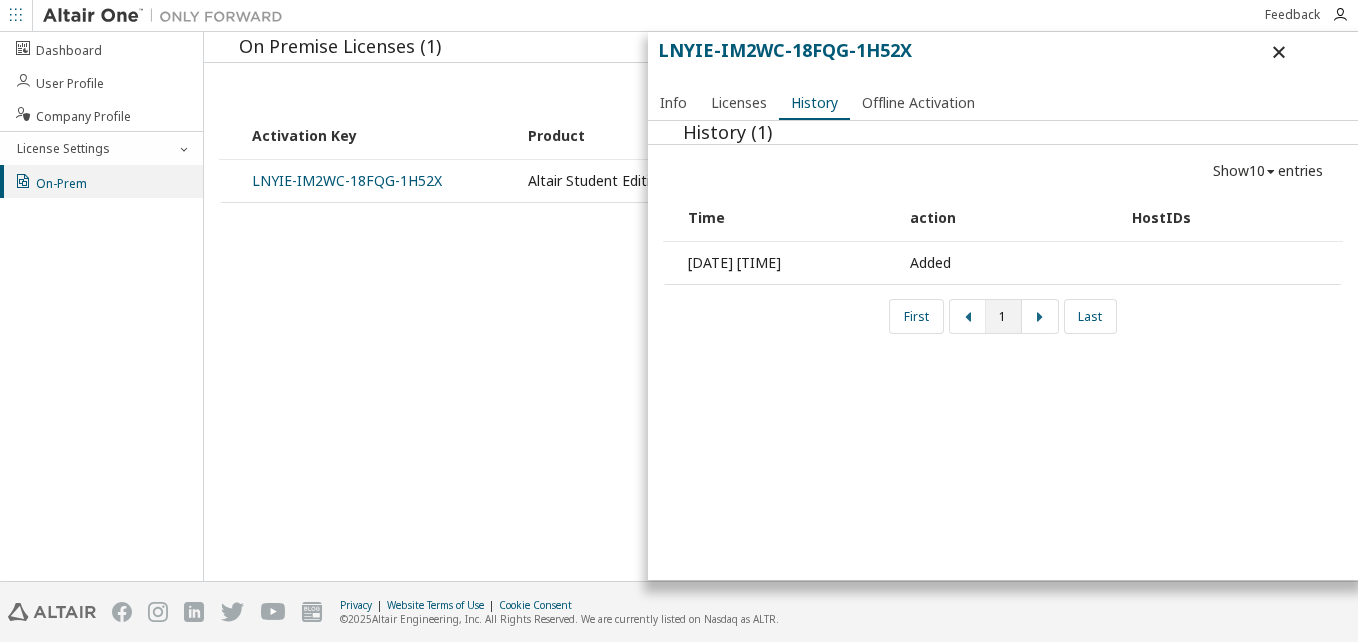 click on "Time action HostIDs Sat, 12 Jul 2025 02:19:01 GMT Added" at bounding box center [1003, 240] 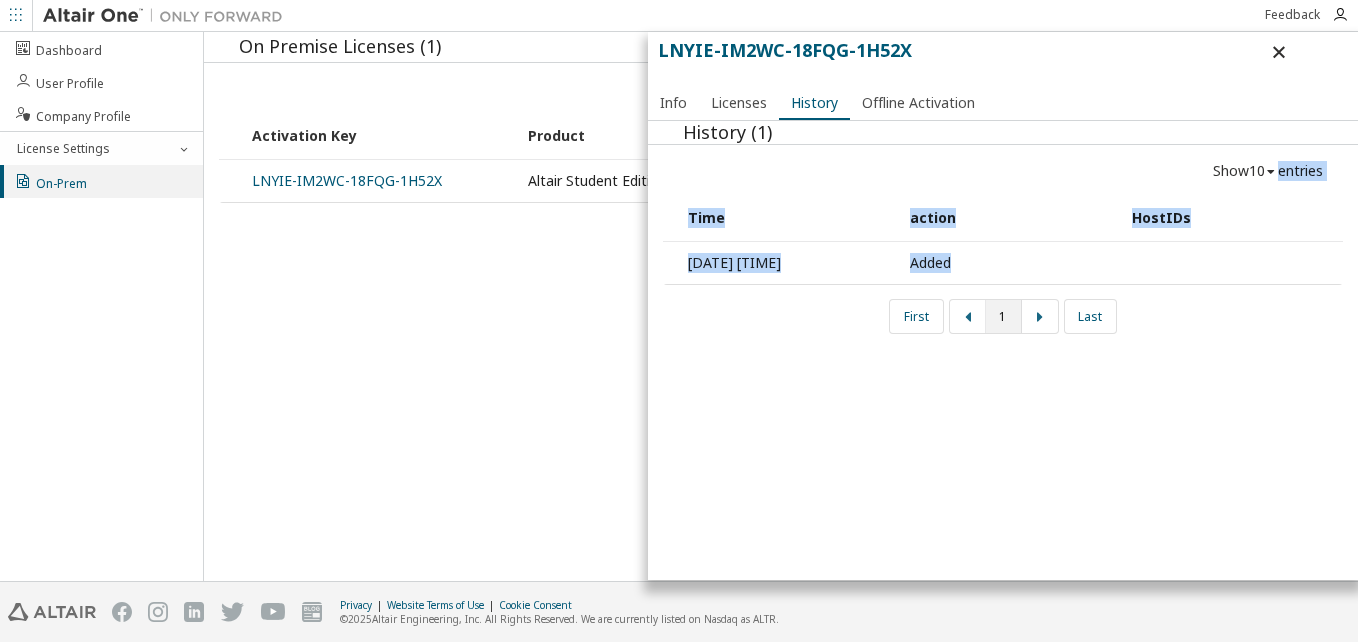 drag, startPoint x: 1173, startPoint y: 254, endPoint x: 1264, endPoint y: 172, distance: 122.494896 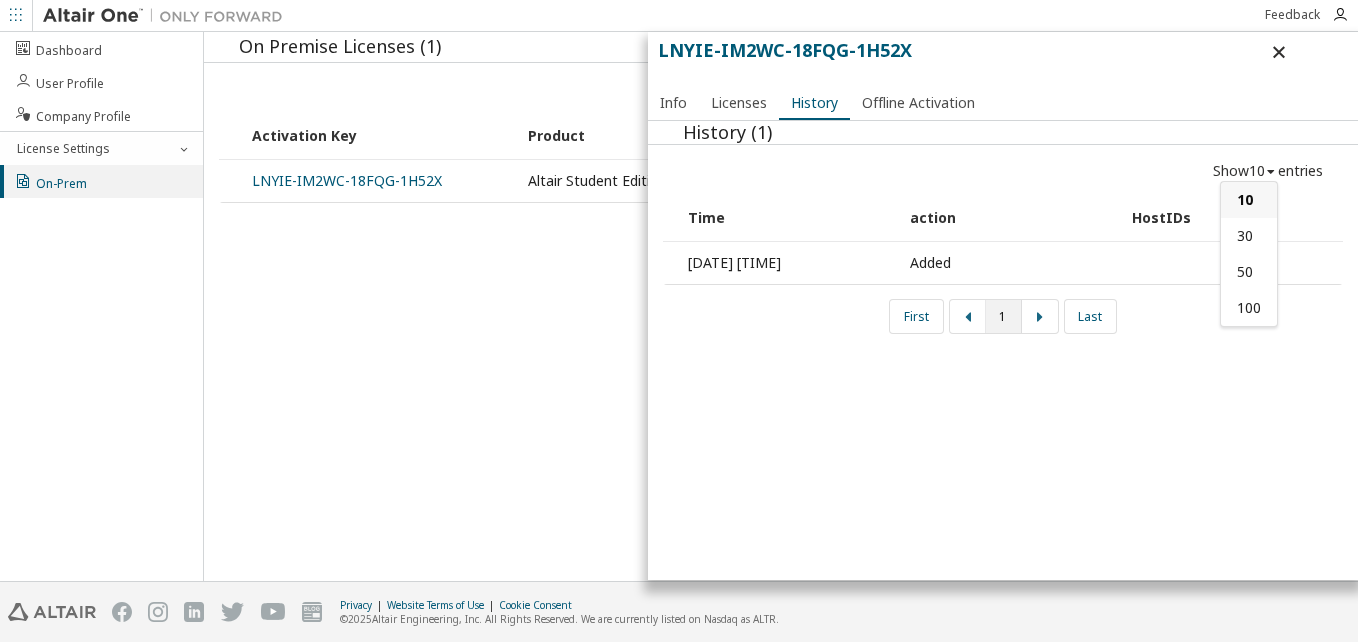 click on "10" at bounding box center [1257, 171] 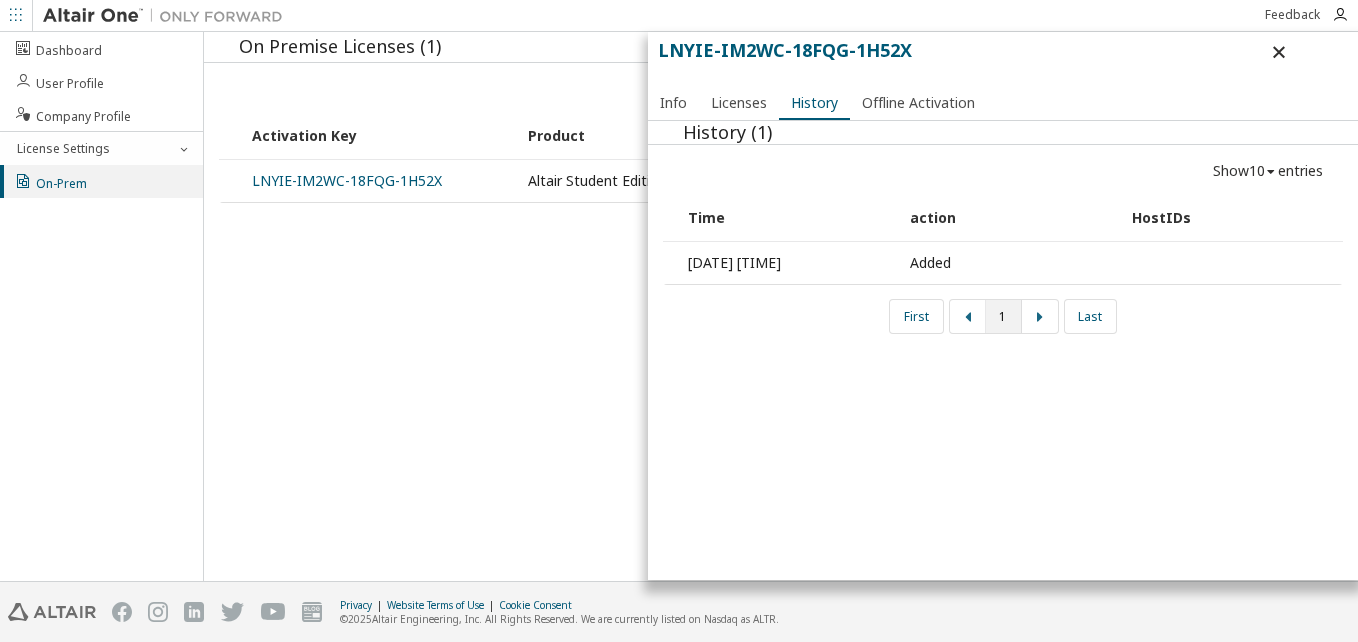 click on "Info Licenses History Offline Activation" at bounding box center (817, 103) 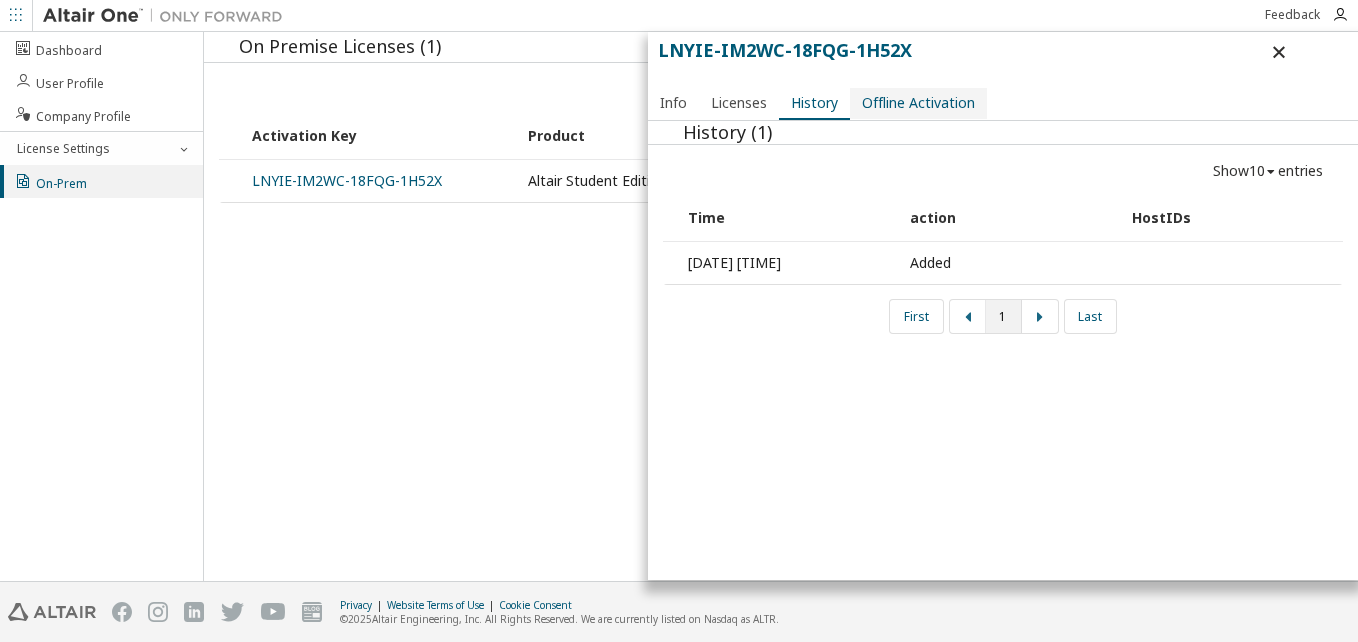 click on "Offline Activation" at bounding box center [918, 103] 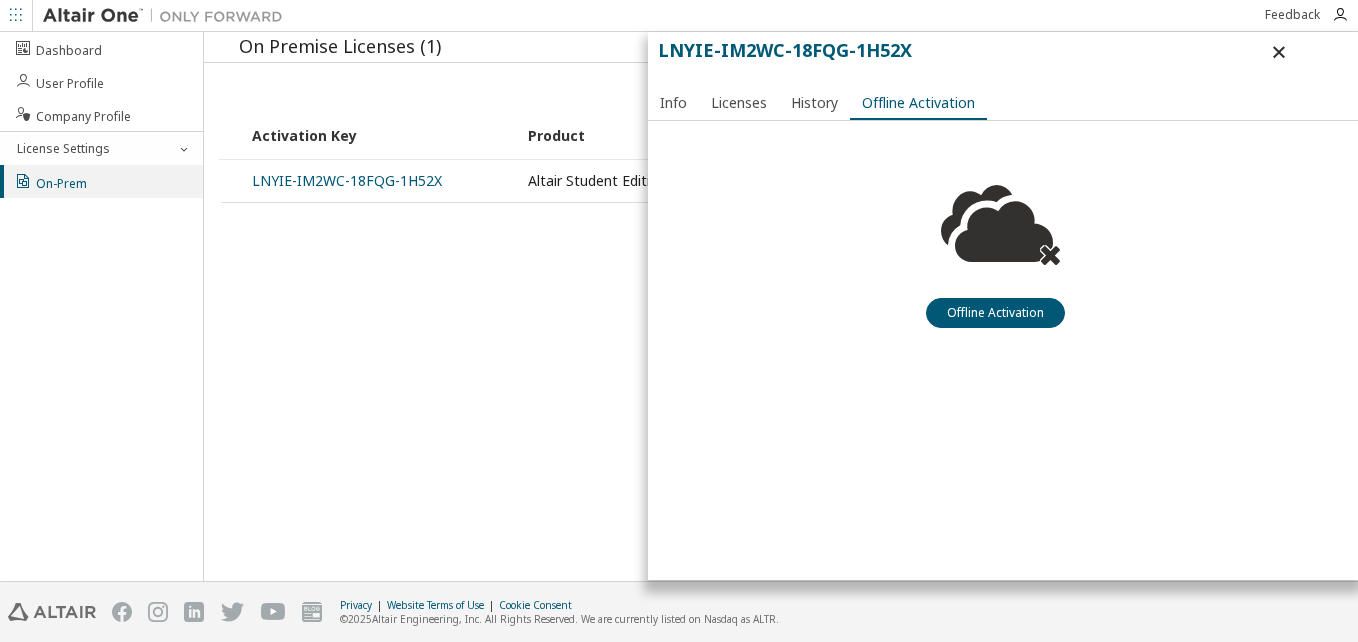 click at bounding box center (1279, 52) 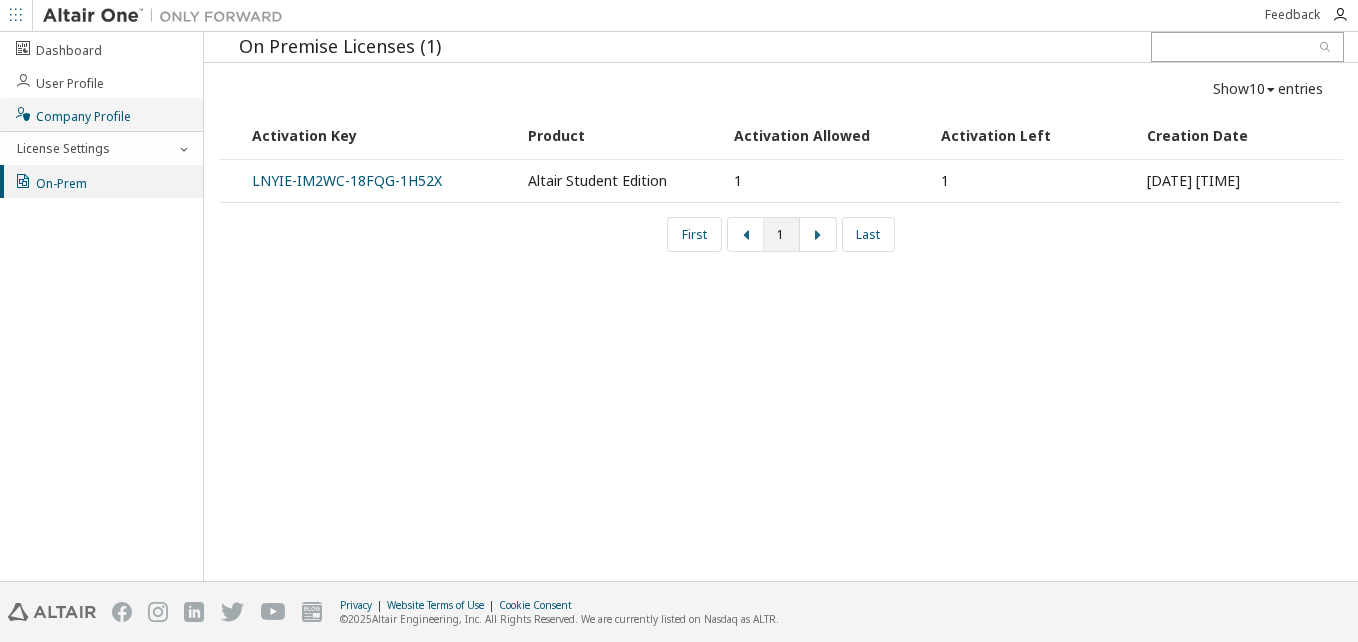 click on "Company Profile" at bounding box center (101, 114) 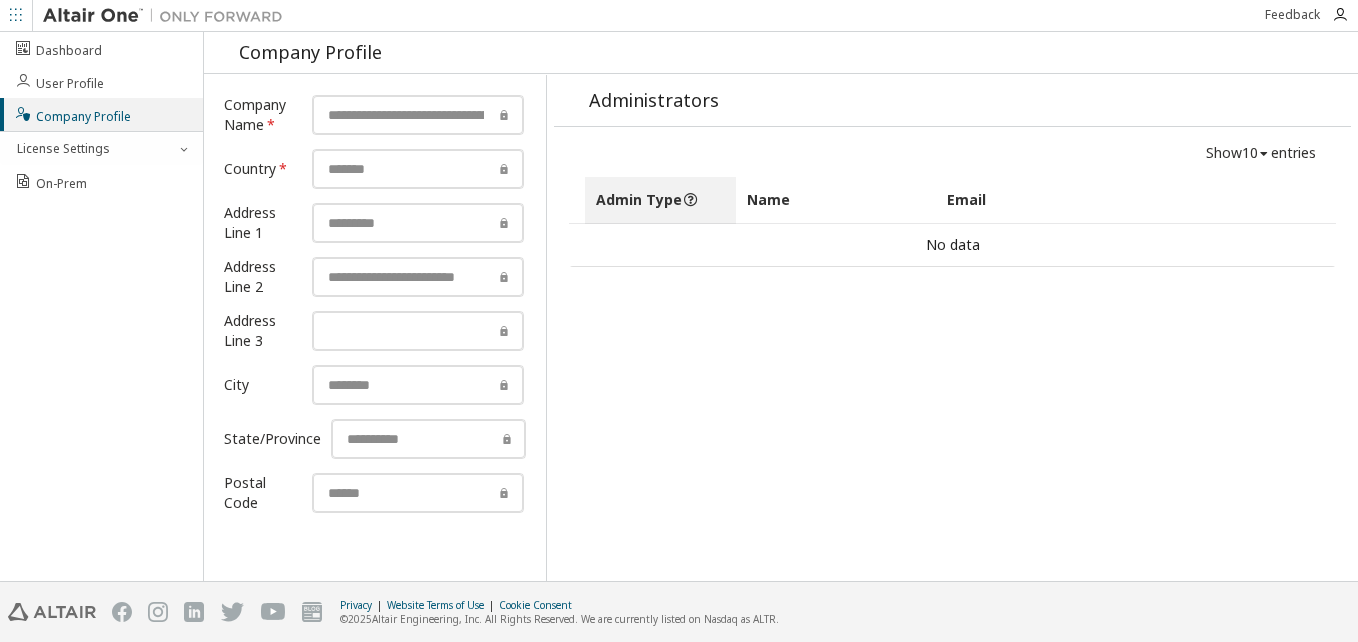 click on "Admin Type" at bounding box center (660, 200) 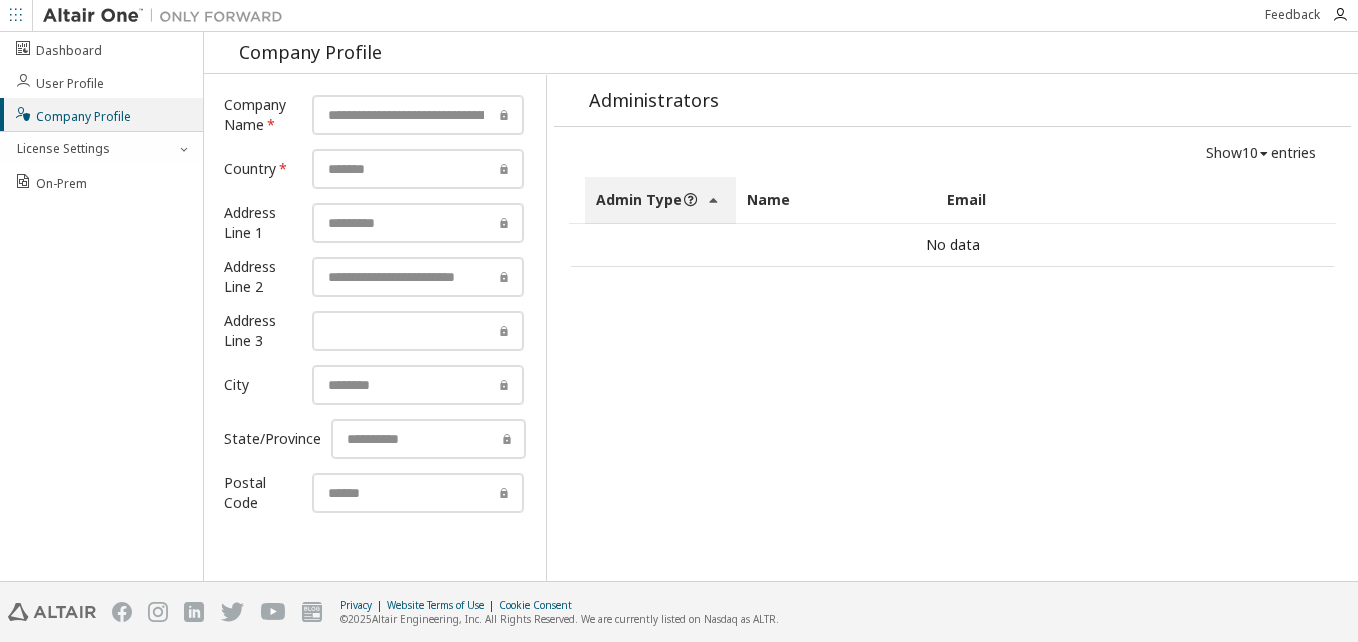 click on "Admin Type" at bounding box center (660, 200) 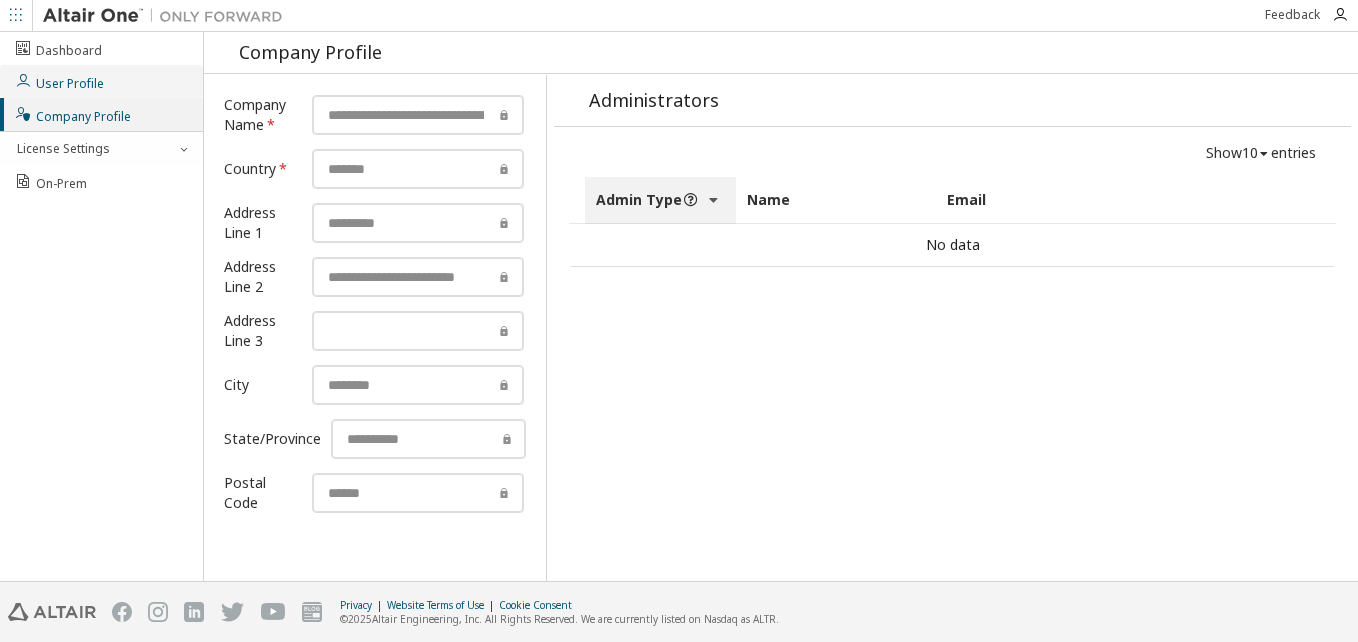 click on "User Profile" at bounding box center [101, 81] 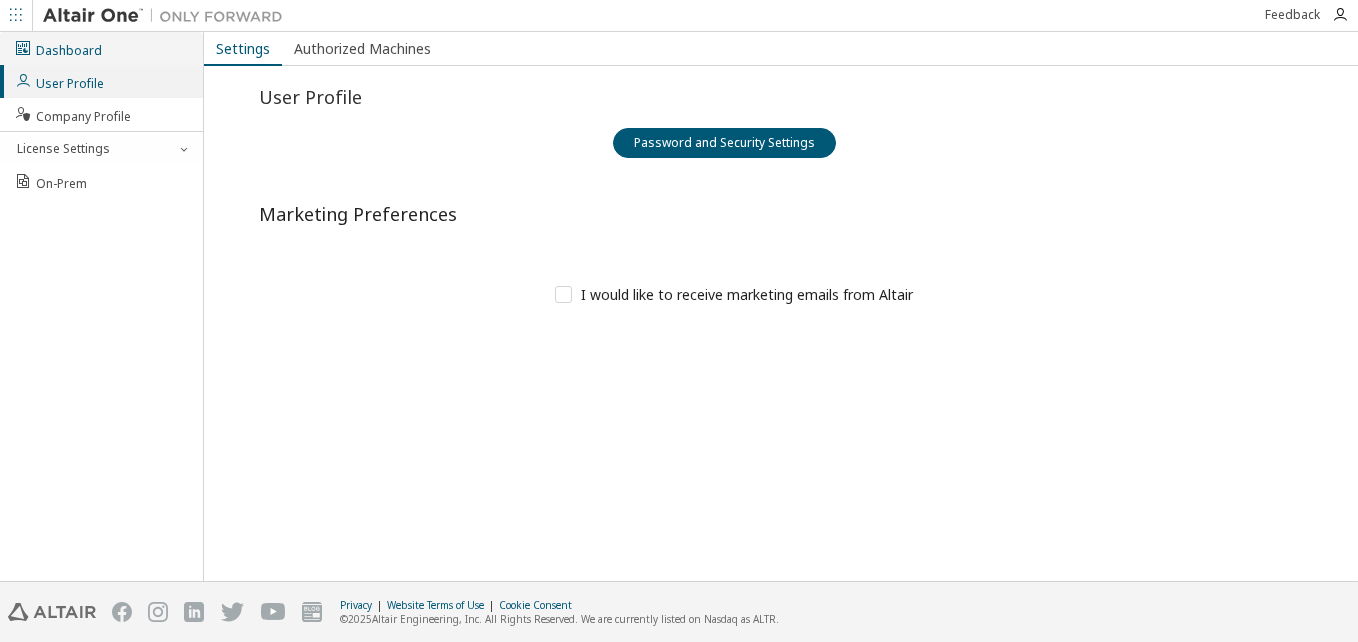 click on "Dashboard" at bounding box center [101, 48] 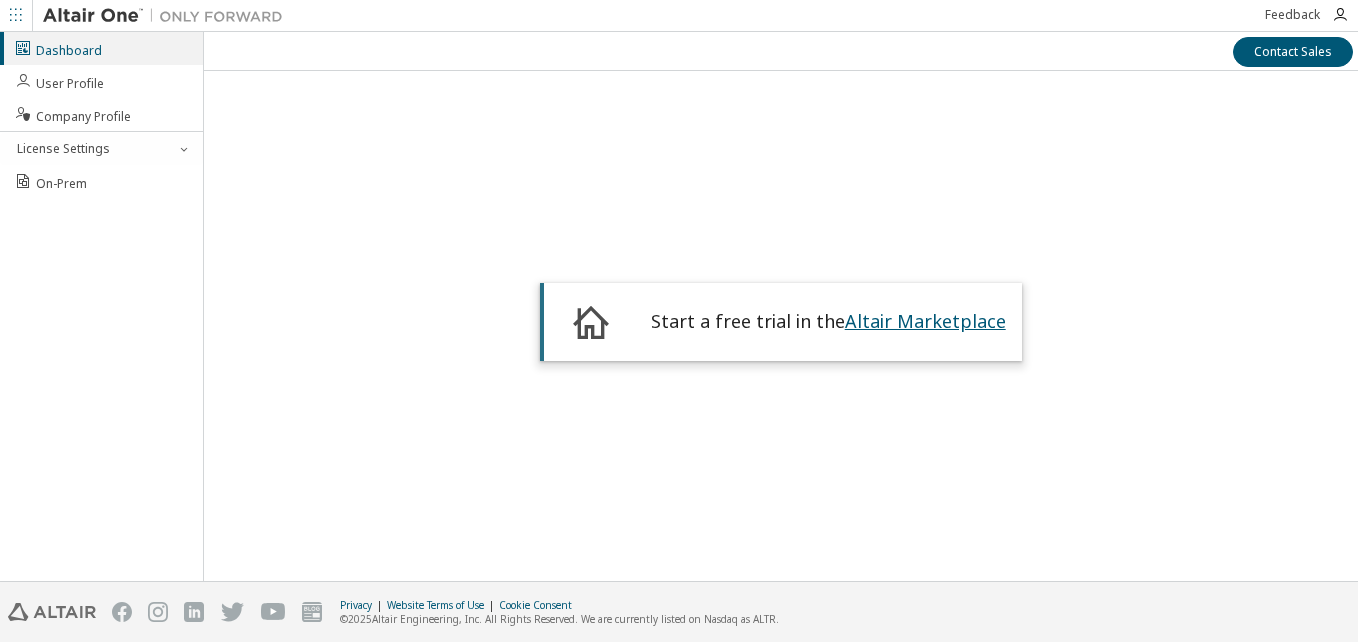 click on "Altair Marketplace" at bounding box center [925, 321] 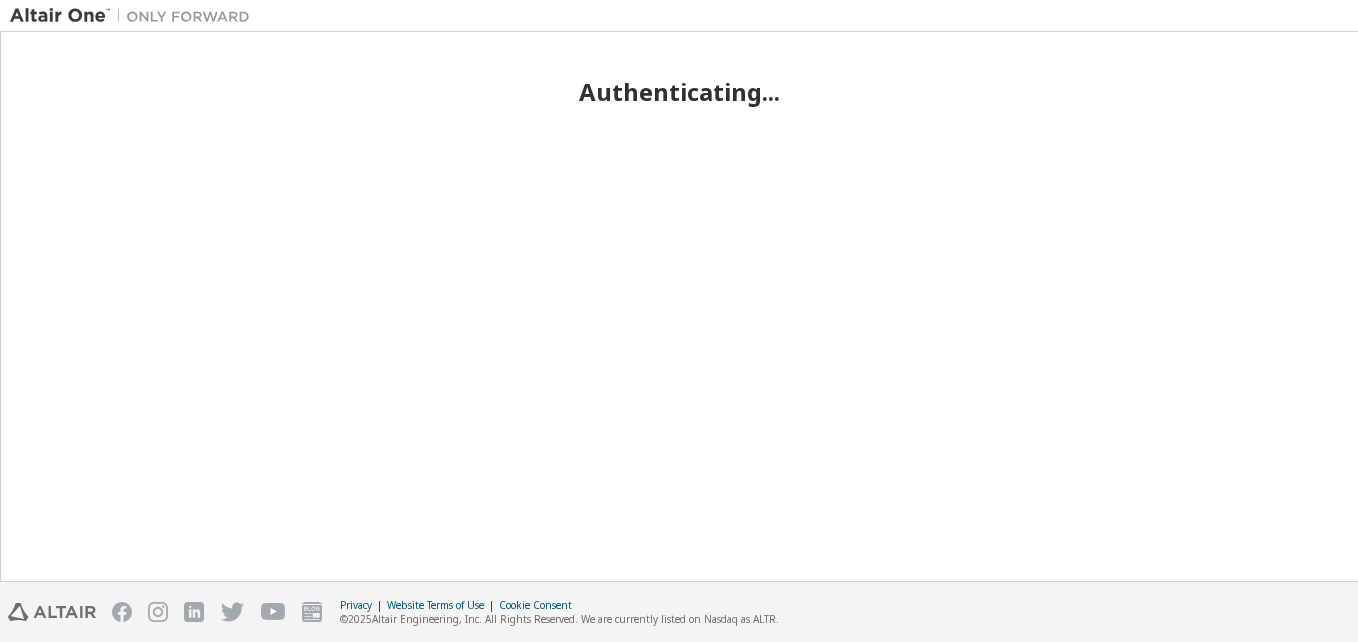 scroll, scrollTop: 0, scrollLeft: 0, axis: both 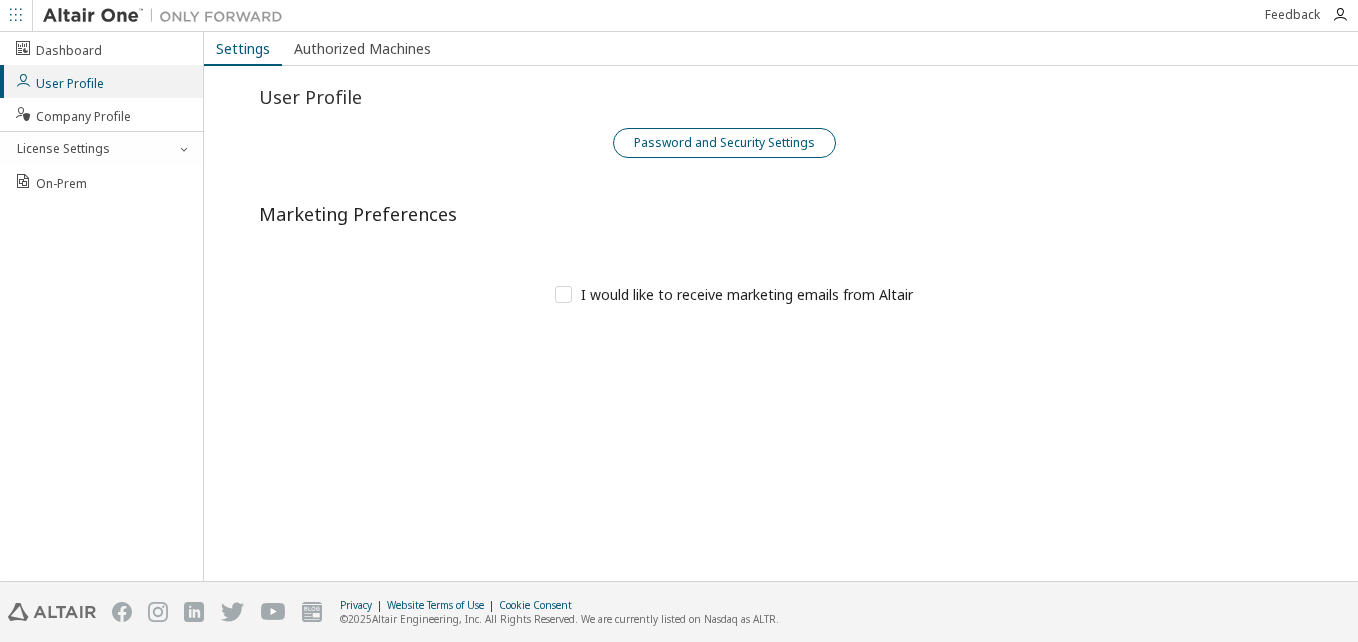 click on "Password and Security Settings" at bounding box center (724, 143) 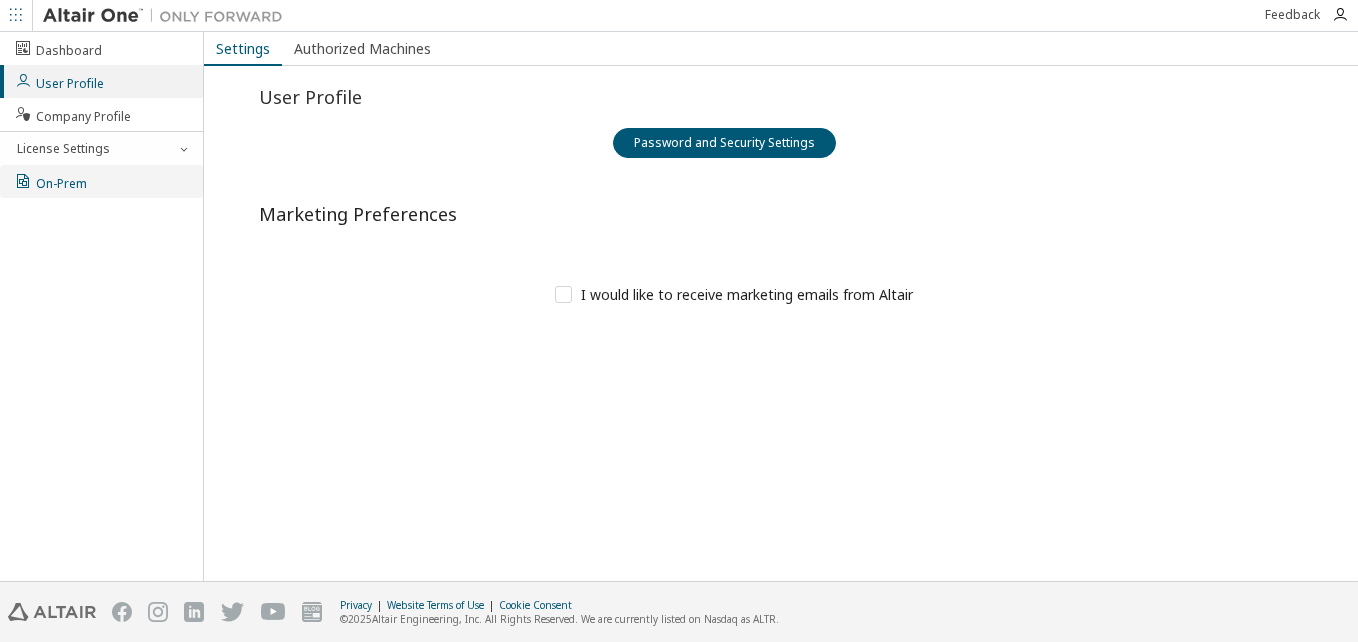 click on "On-Prem" at bounding box center (101, 181) 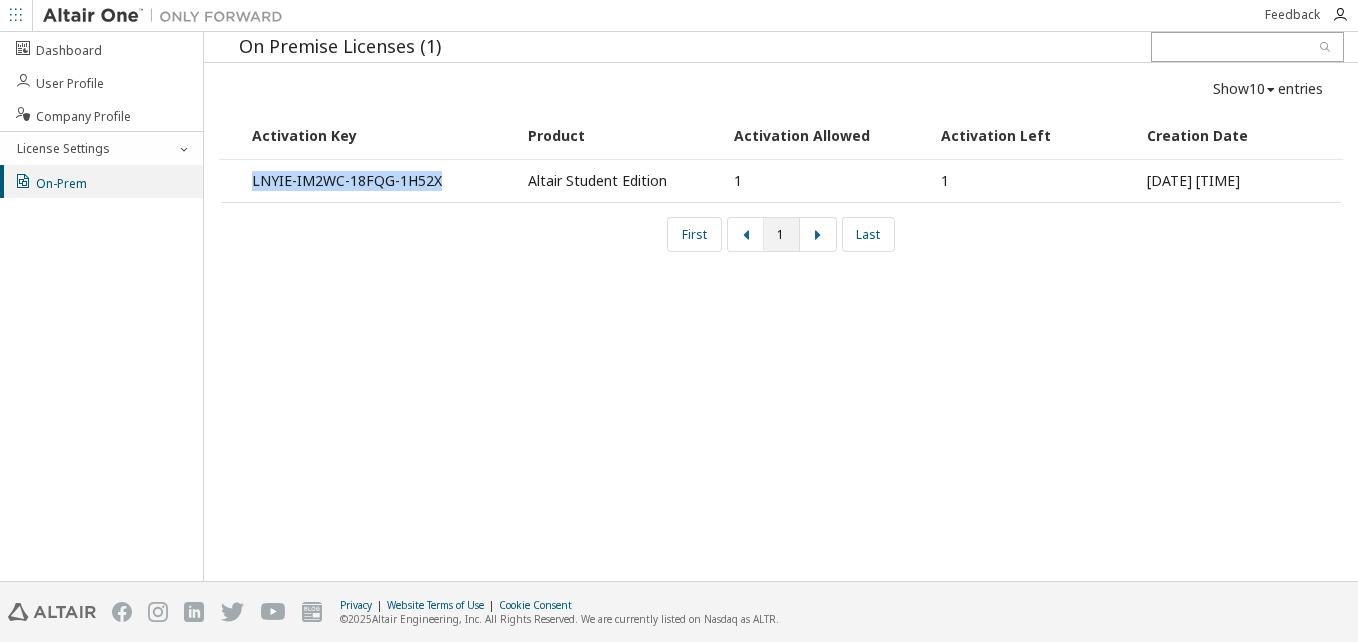 drag, startPoint x: 440, startPoint y: 184, endPoint x: 246, endPoint y: 176, distance: 194.16487 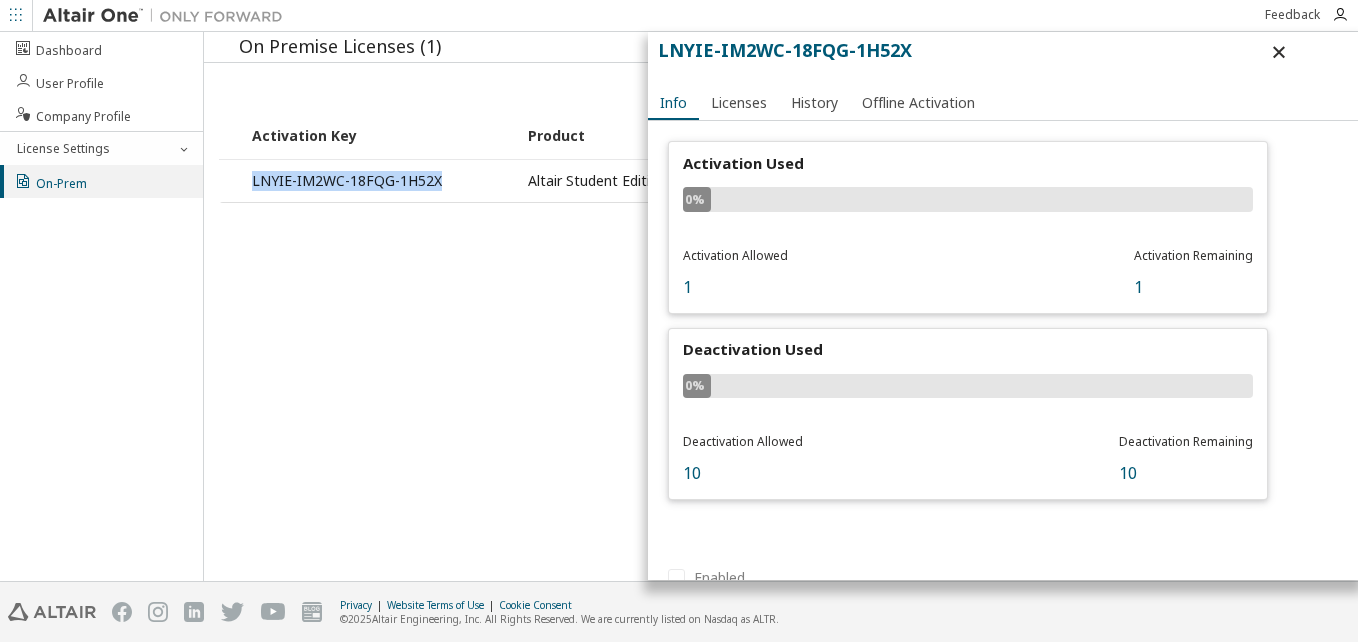 copy on "LNYIE-IM2WC-18FQG-1H52X" 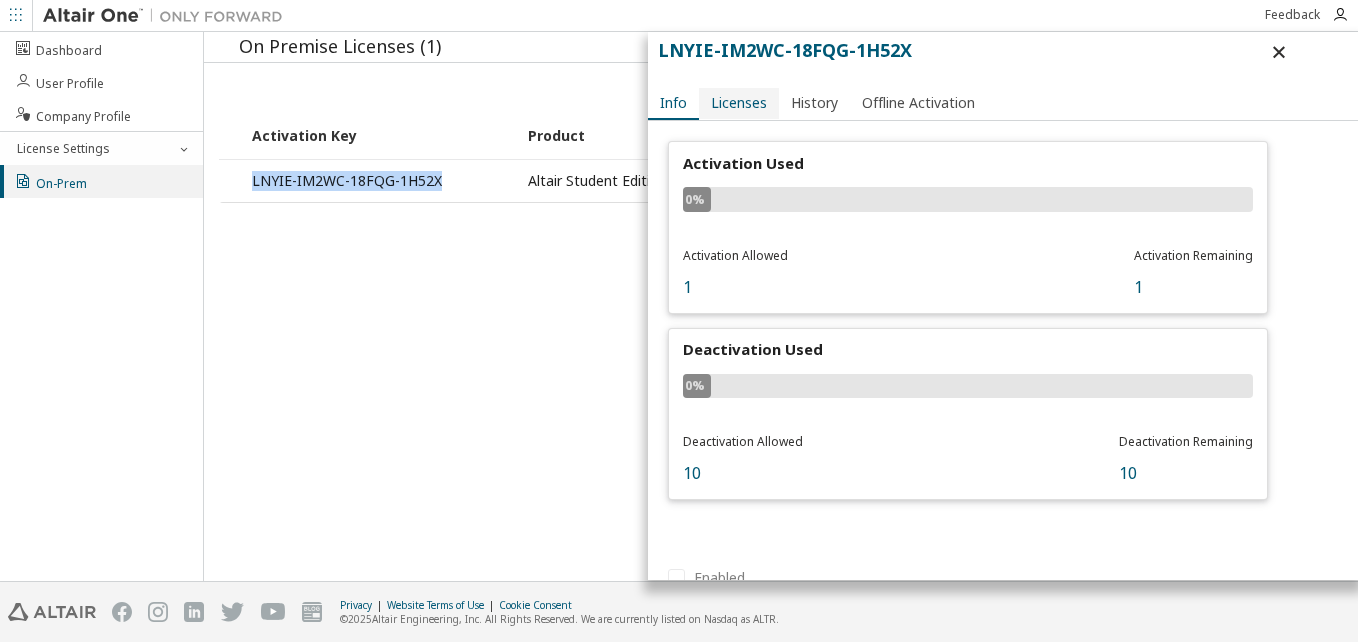 click on "Licenses" at bounding box center [739, 103] 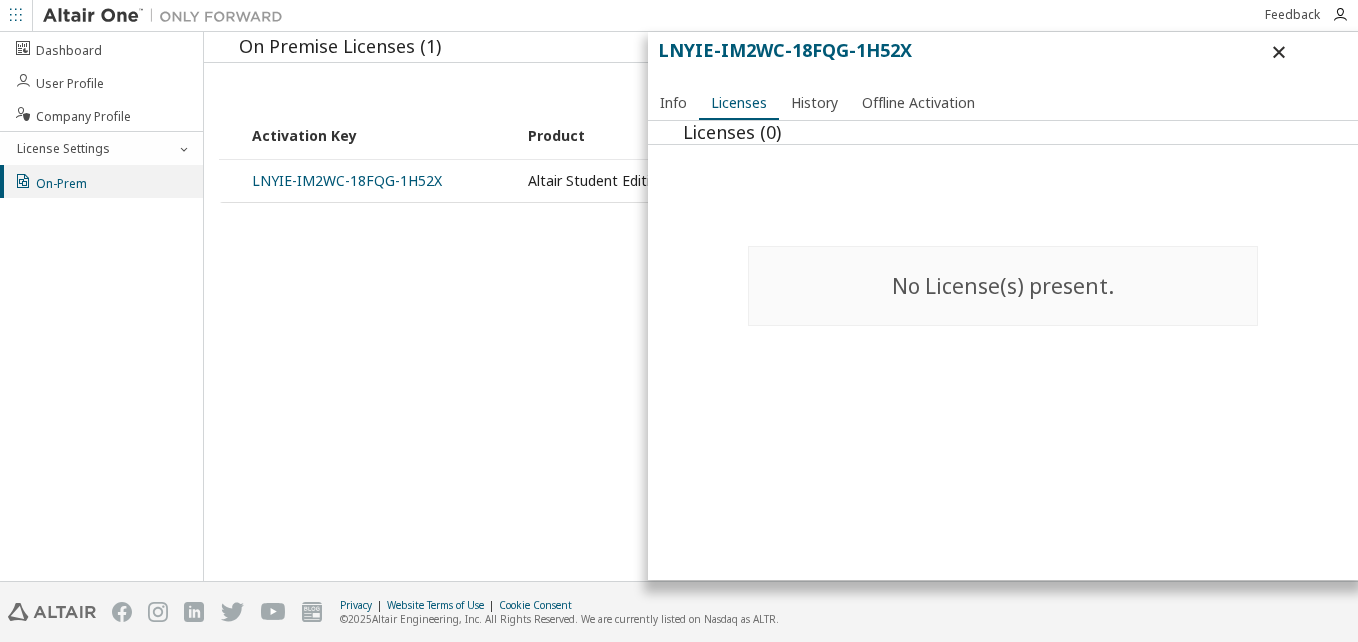click on "No License(s) present." at bounding box center (1003, 286) 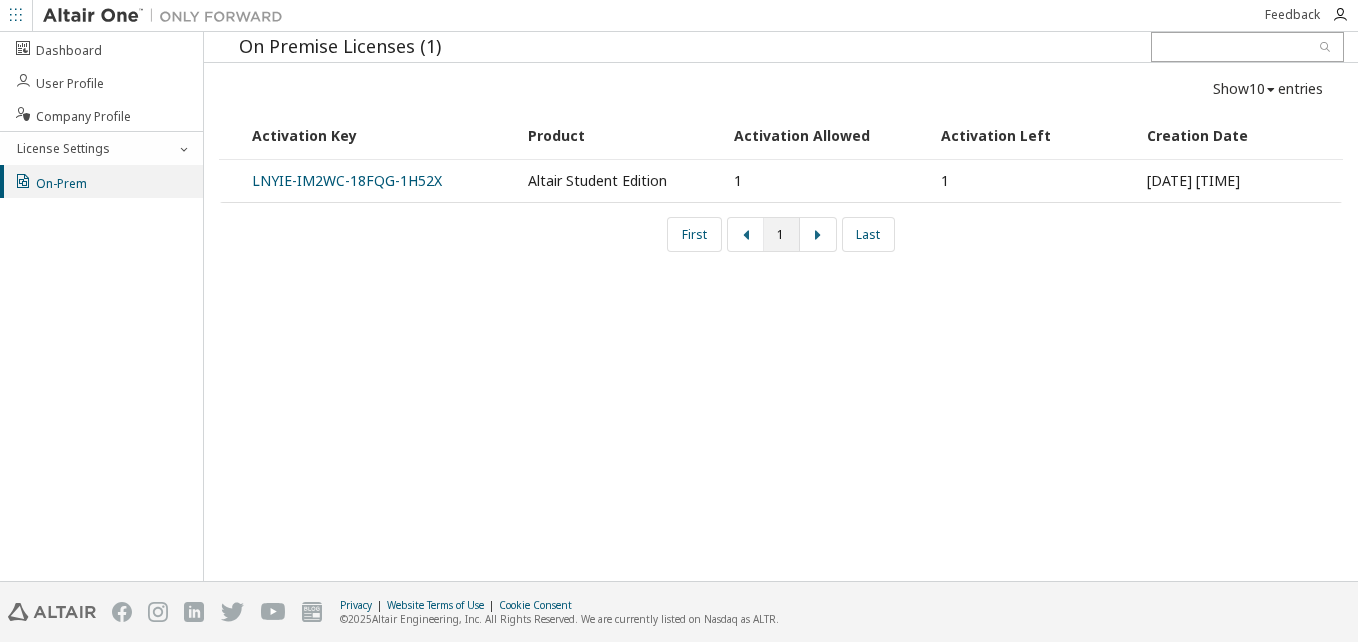 drag, startPoint x: 950, startPoint y: 162, endPoint x: 946, endPoint y: 181, distance: 19.416489 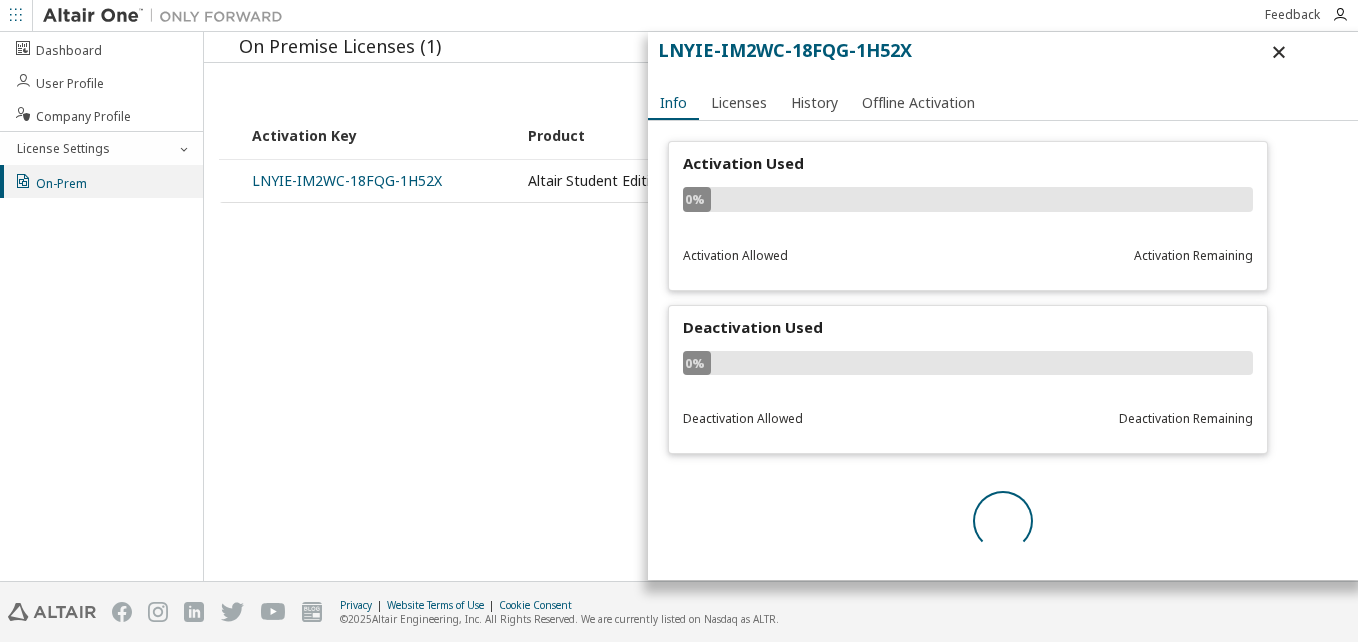 click on "LNYIE-IM2WC-18FQG-1H52X" at bounding box center [378, 181] 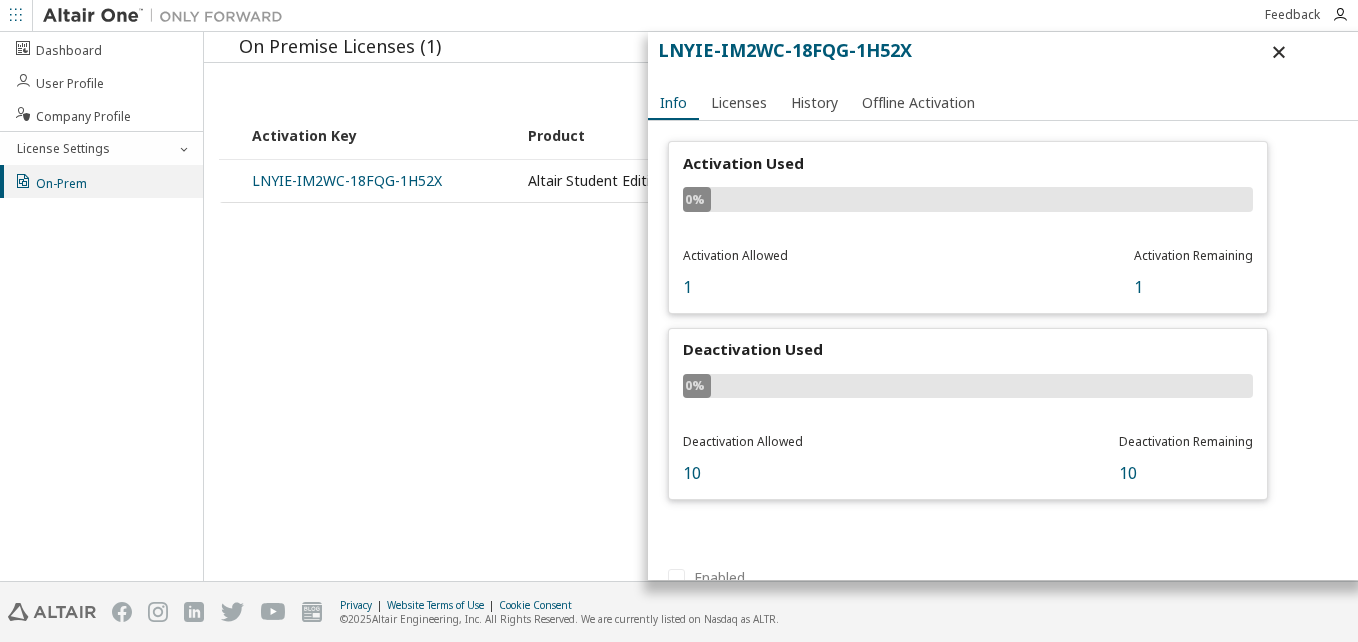 click on "LNYIE-IM2WC-18FQG-1H52X" at bounding box center (378, 181) 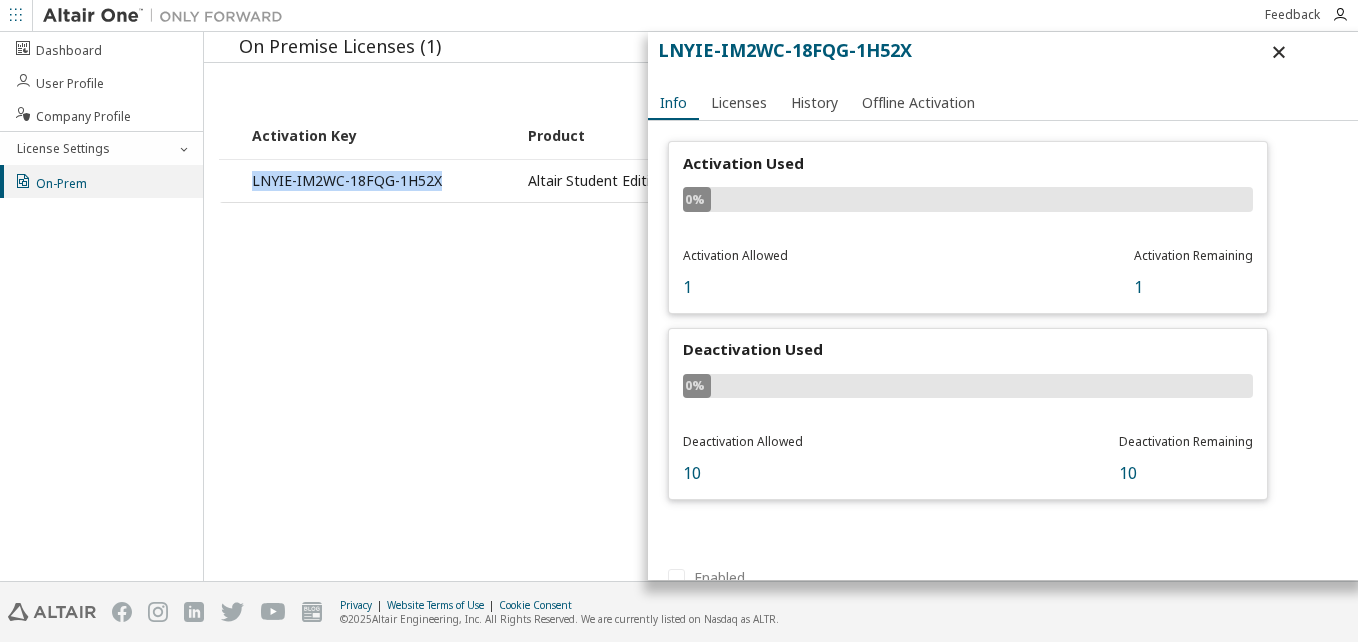 click on "LNYIE-IM2WC-18FQG-1H52X" at bounding box center [378, 181] 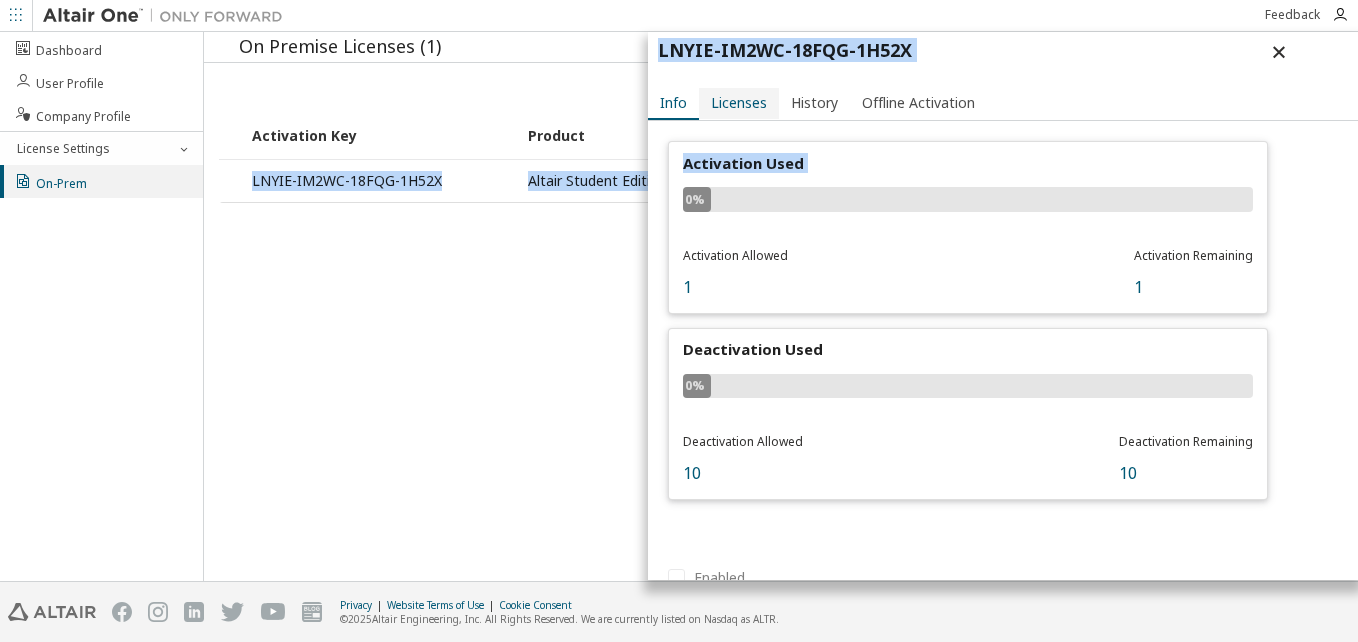 drag, startPoint x: 477, startPoint y: 163, endPoint x: 769, endPoint y: 107, distance: 297.32138 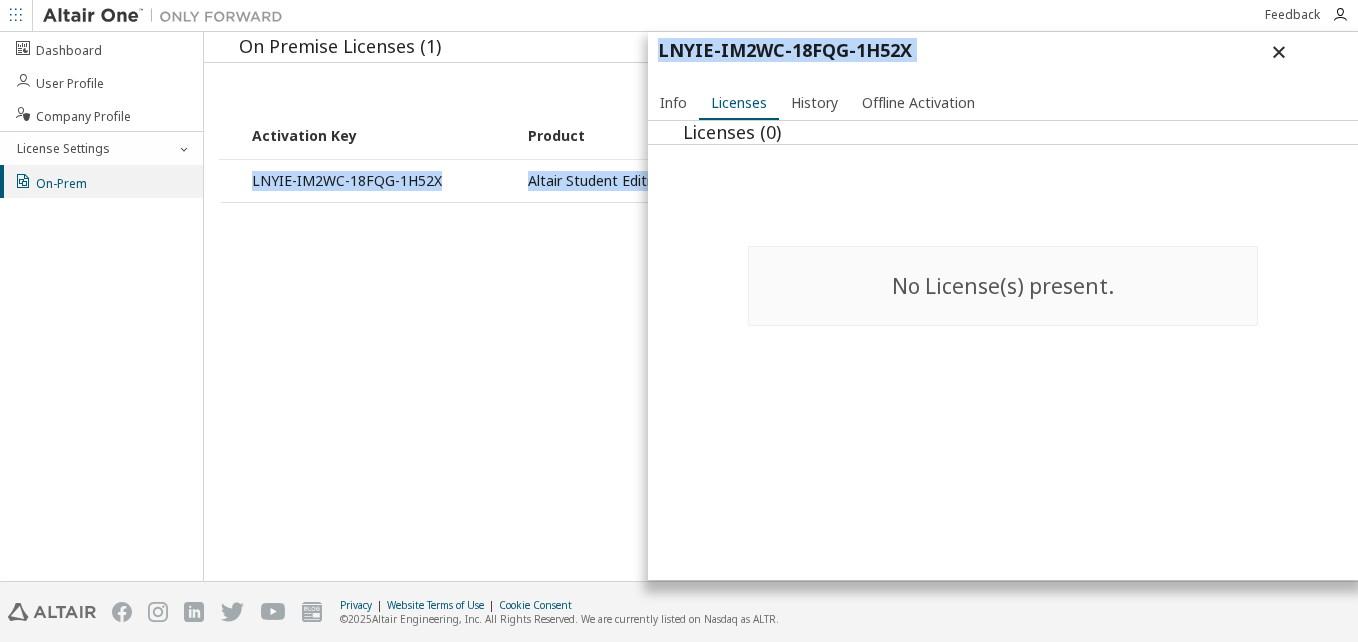 click at bounding box center [1279, 52] 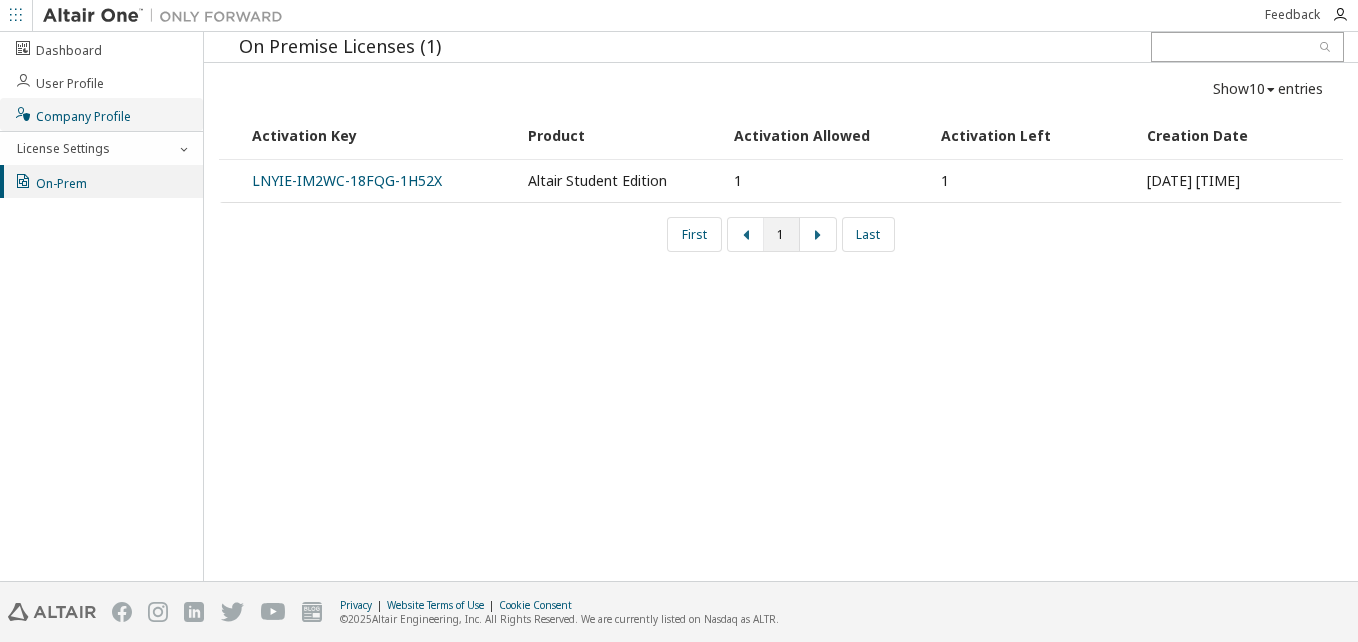 click on "Company Profile" at bounding box center [72, 114] 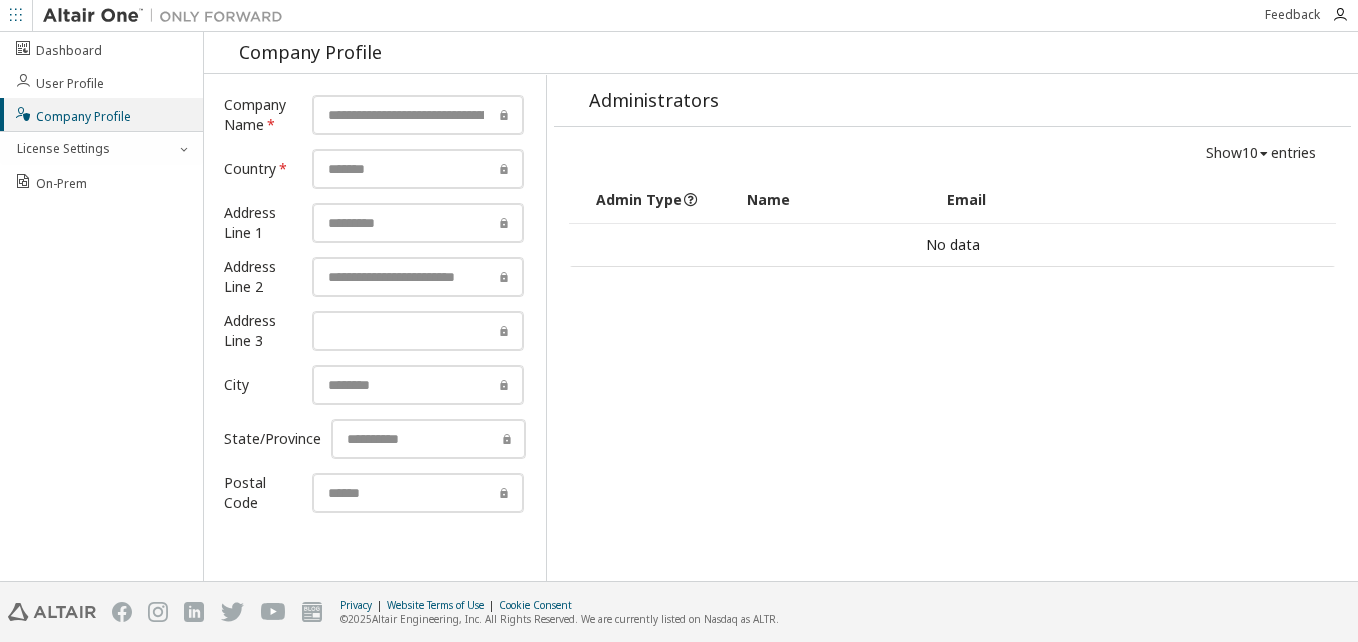 scroll, scrollTop: 5, scrollLeft: 0, axis: vertical 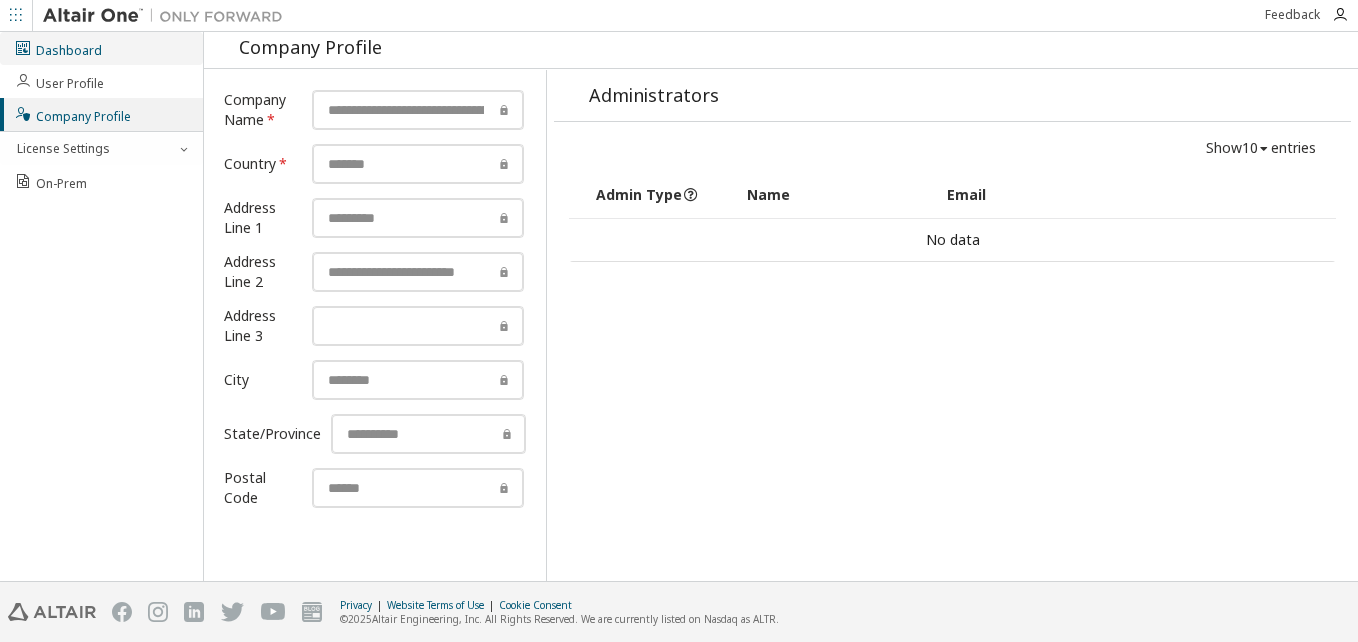 click on "Dashboard" at bounding box center (101, 48) 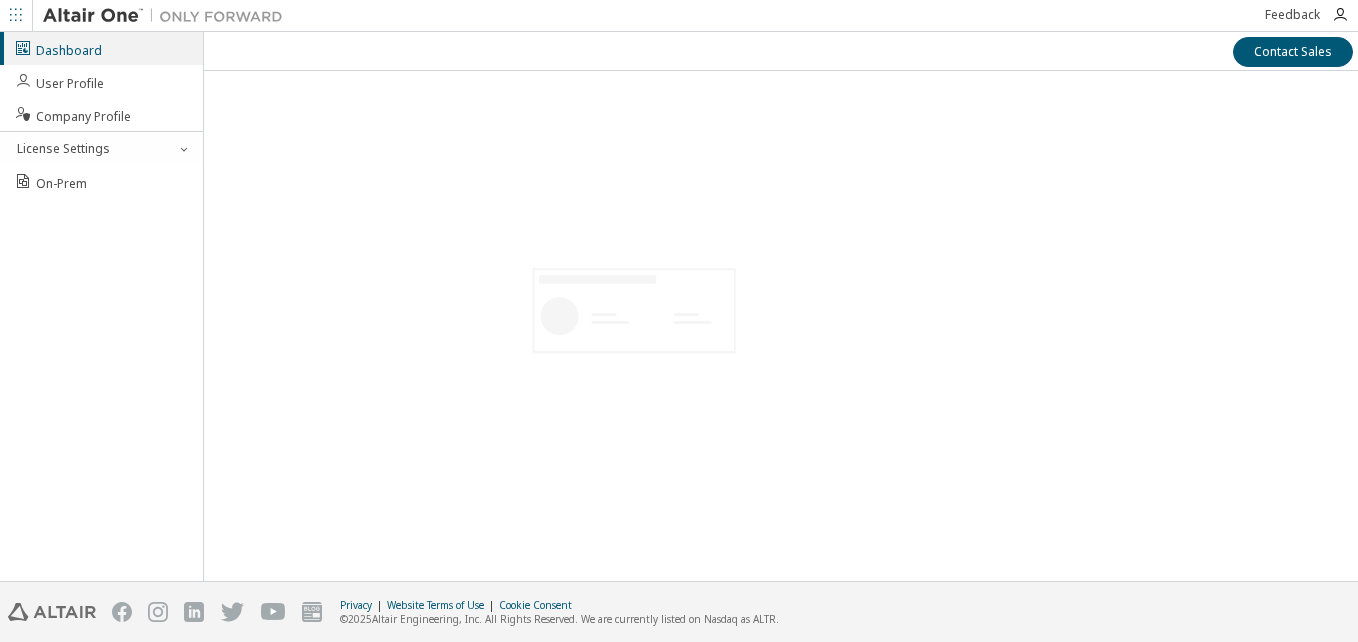 scroll, scrollTop: 0, scrollLeft: 0, axis: both 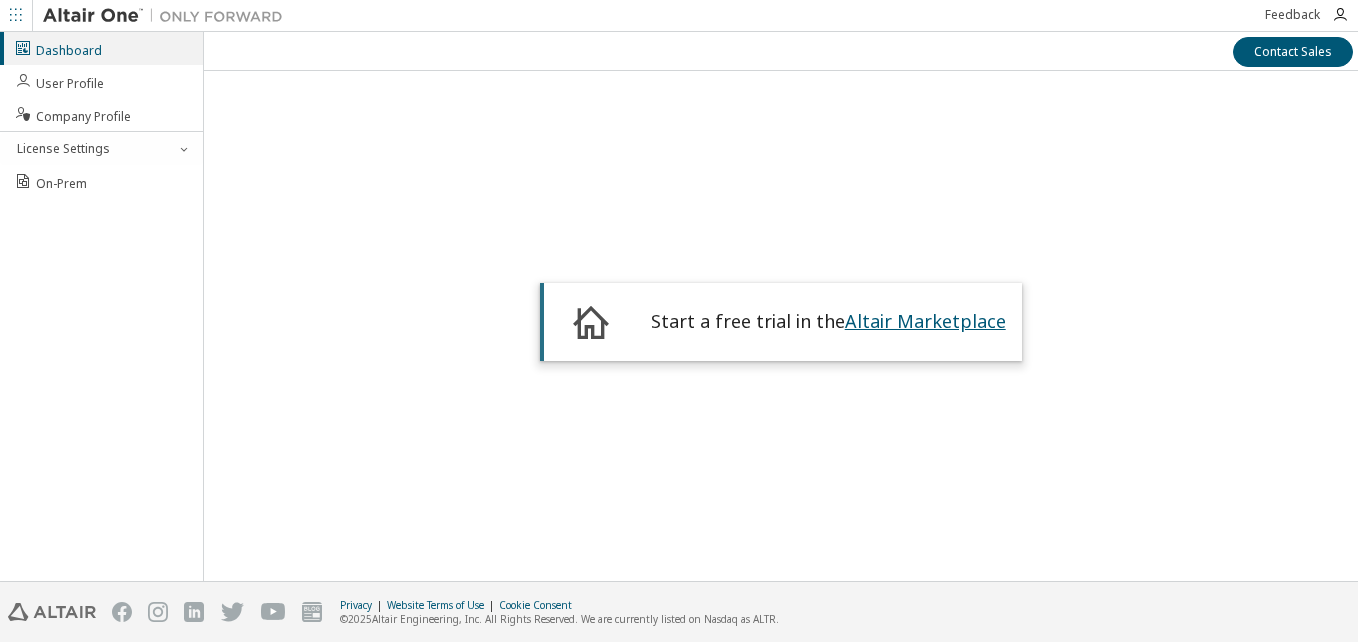 click on "Altair Marketplace" at bounding box center (925, 321) 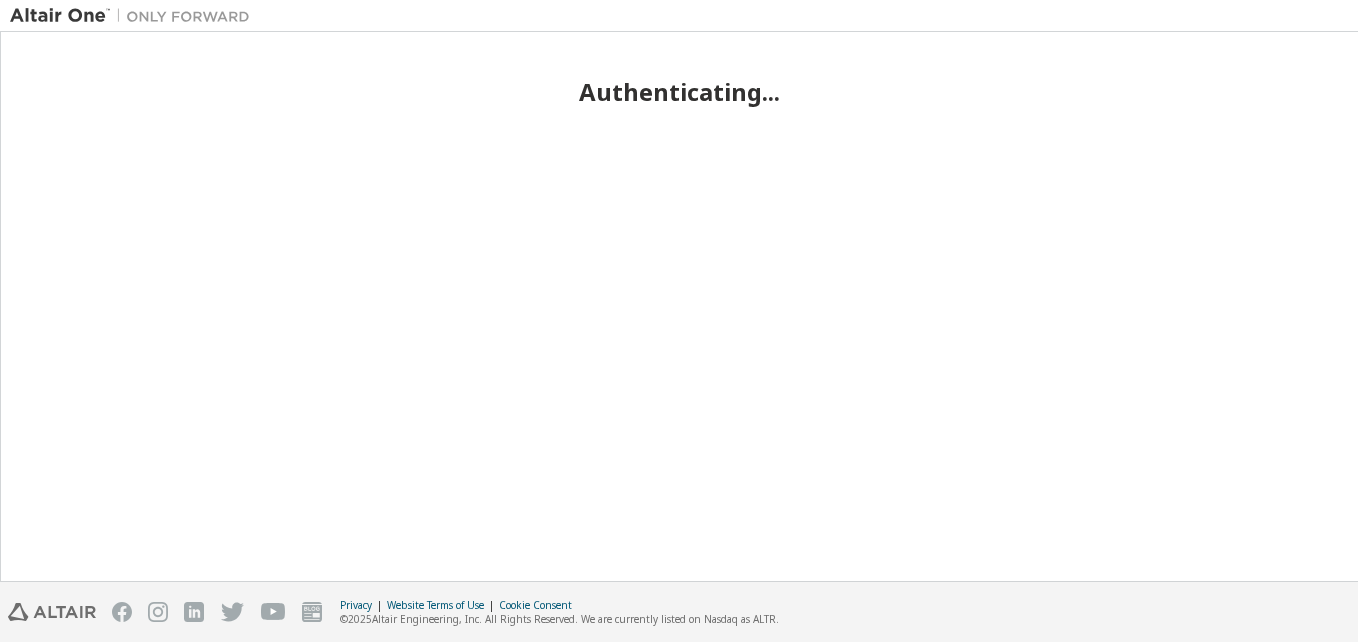 scroll, scrollTop: 0, scrollLeft: 0, axis: both 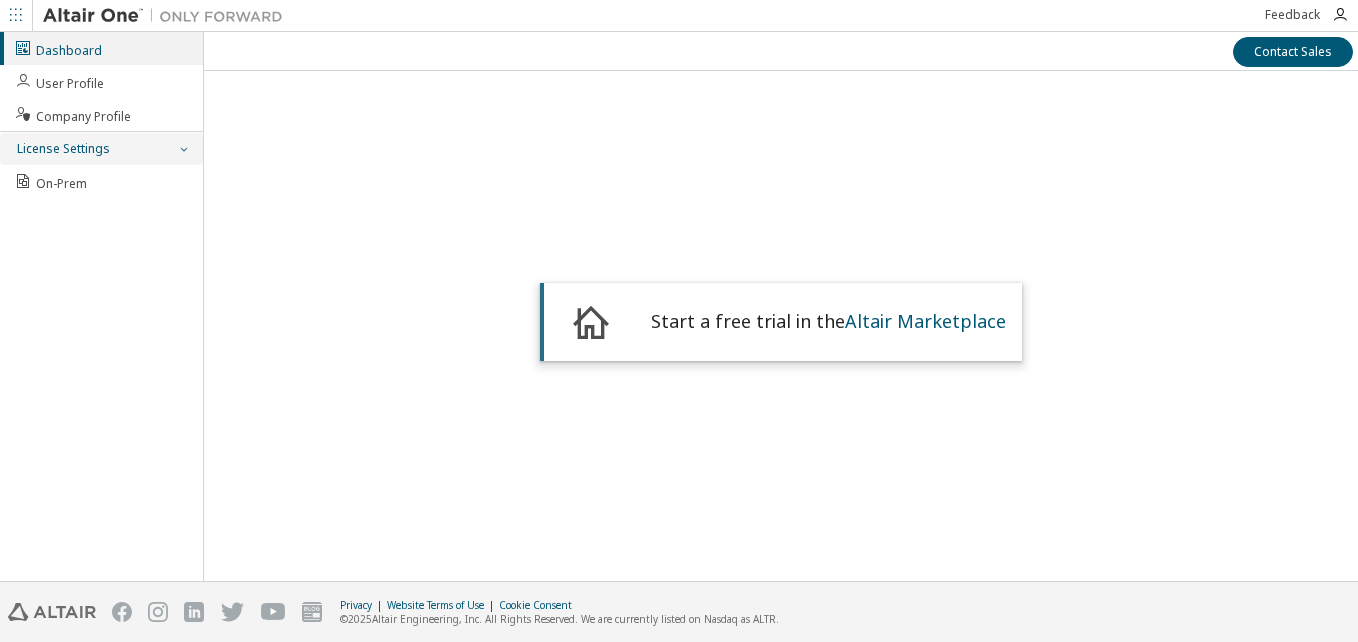 click on "License Settings" at bounding box center (101, 149) 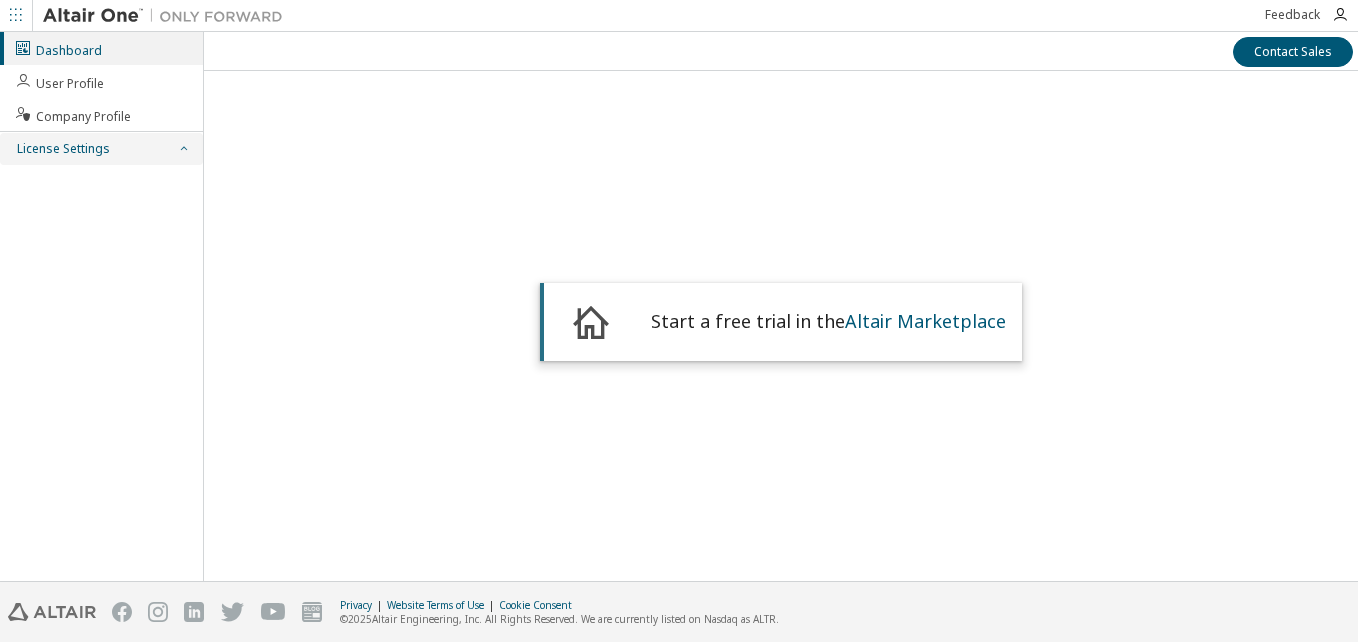 click on "License Settings" at bounding box center (101, 149) 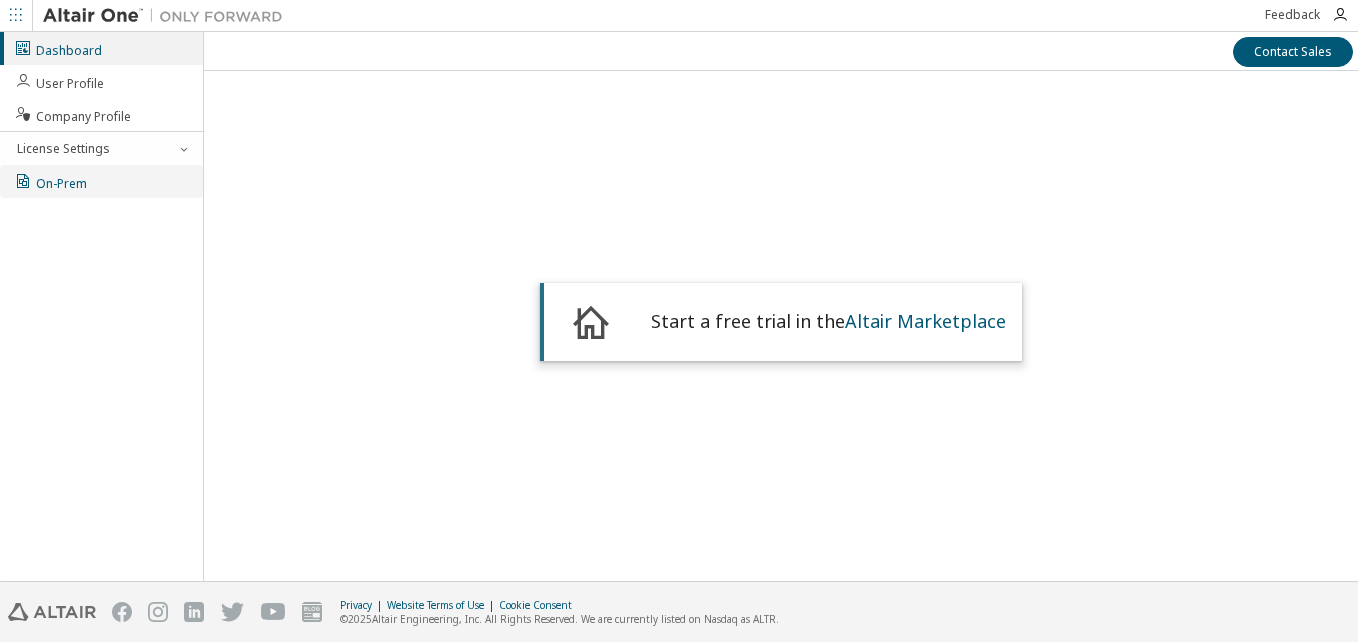 click on "On-Prem" at bounding box center [101, 181] 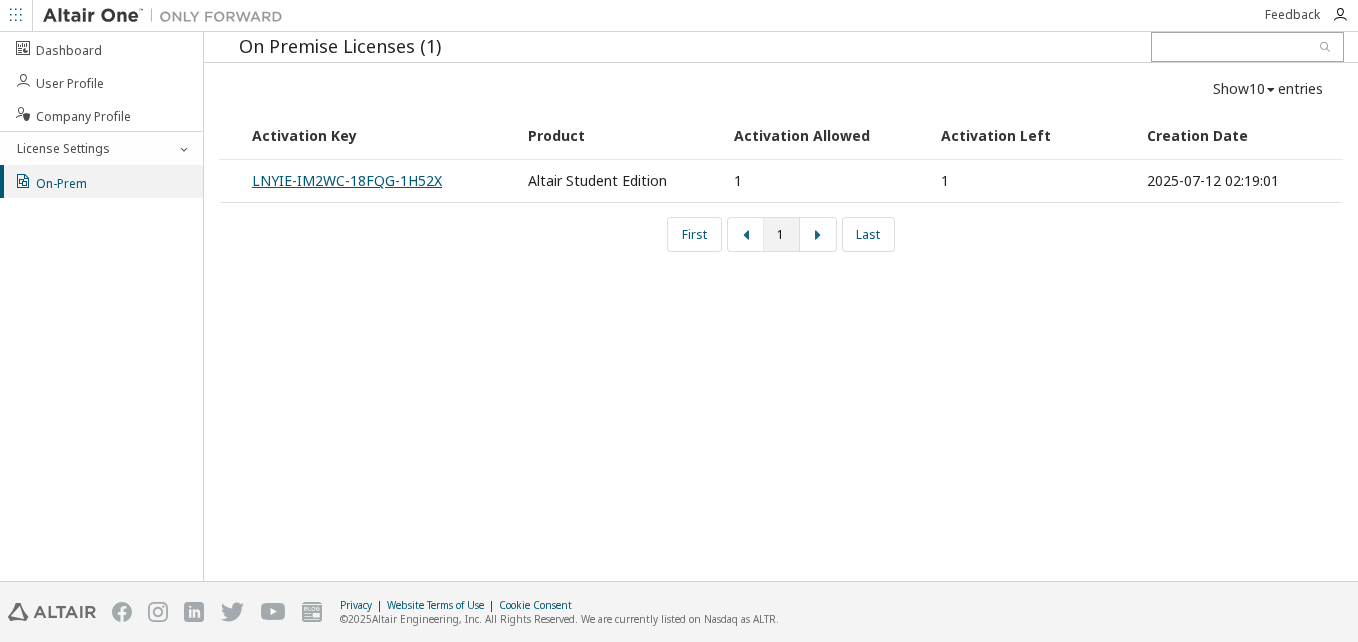 click on "LNYIE-IM2WC-18FQG-1H52X" at bounding box center (347, 180) 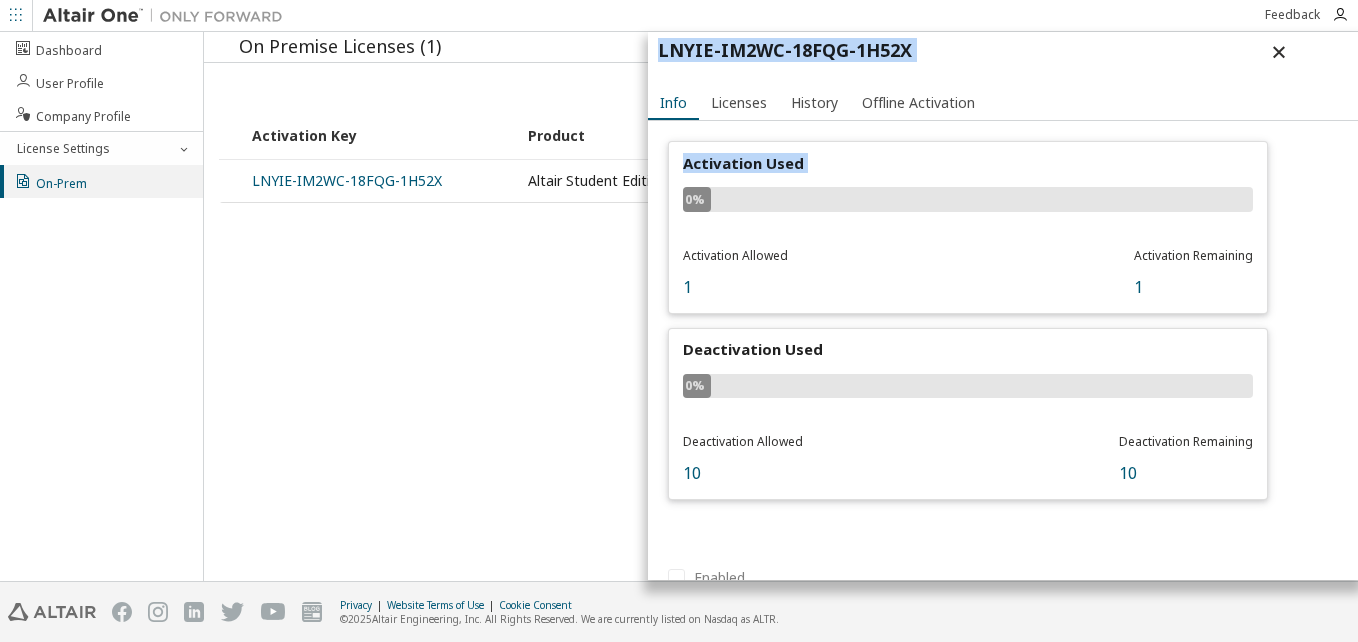 drag, startPoint x: 1346, startPoint y: 206, endPoint x: 1361, endPoint y: 203, distance: 15.297058 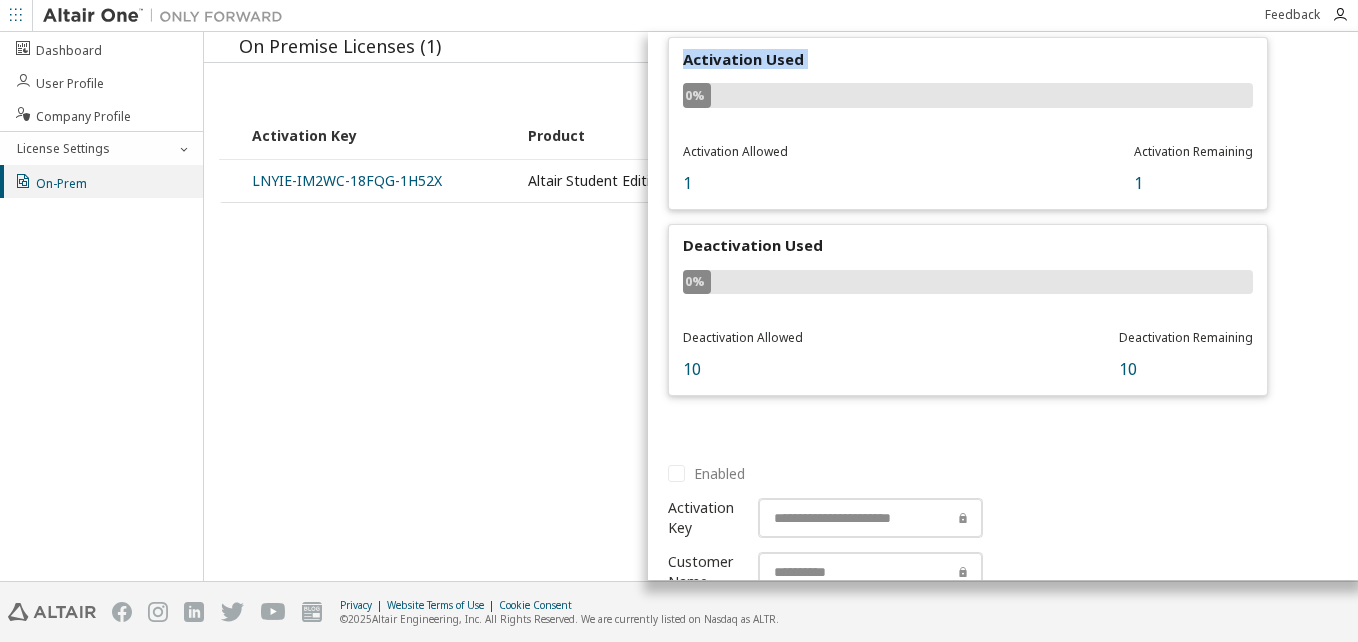 scroll, scrollTop: 0, scrollLeft: 0, axis: both 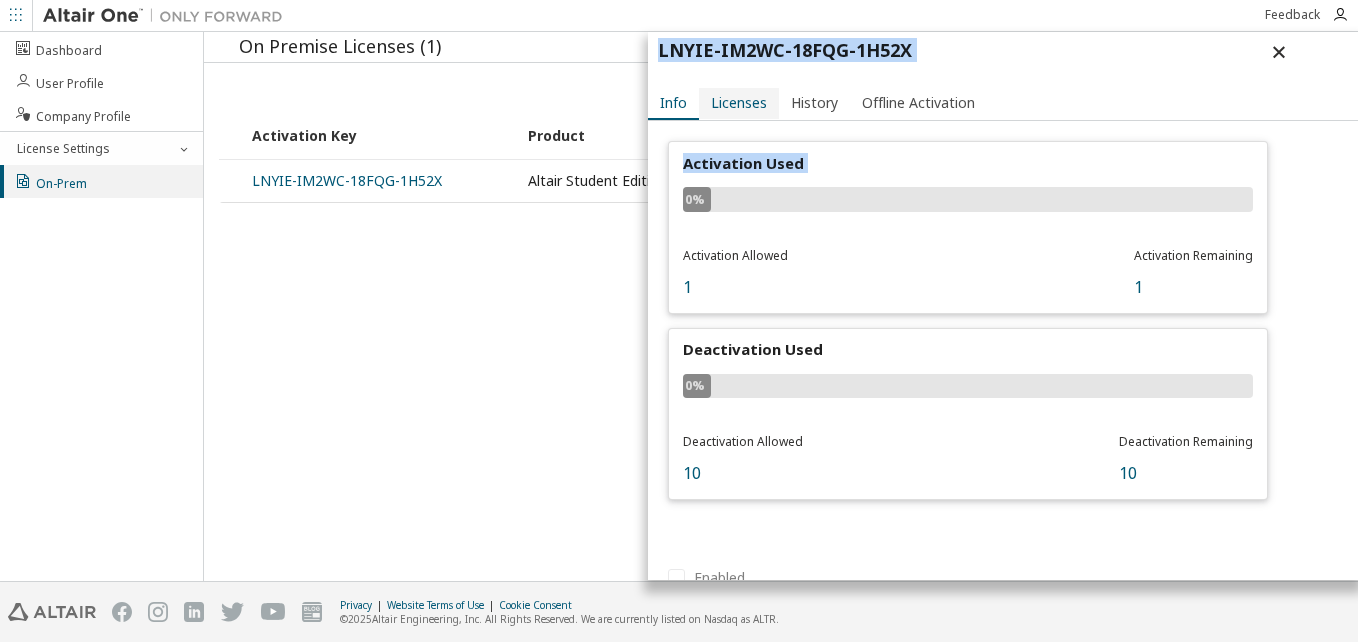 click on "Licenses" at bounding box center (739, 103) 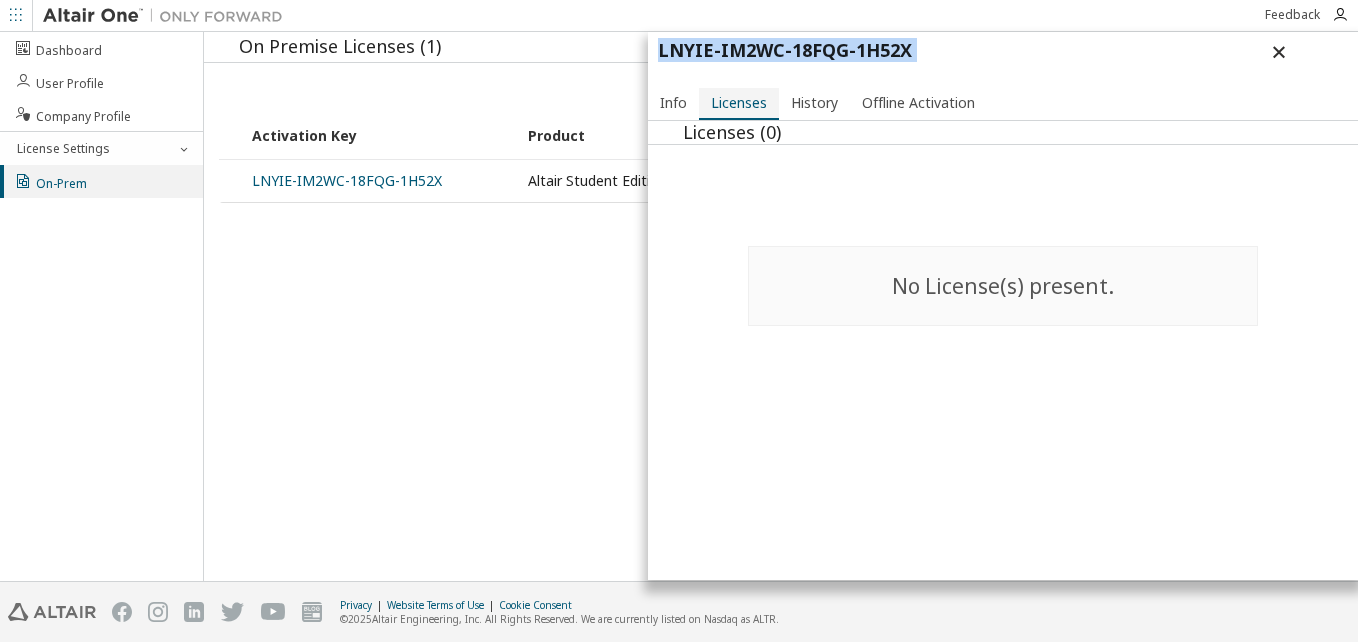 click on "Licenses" at bounding box center (739, 104) 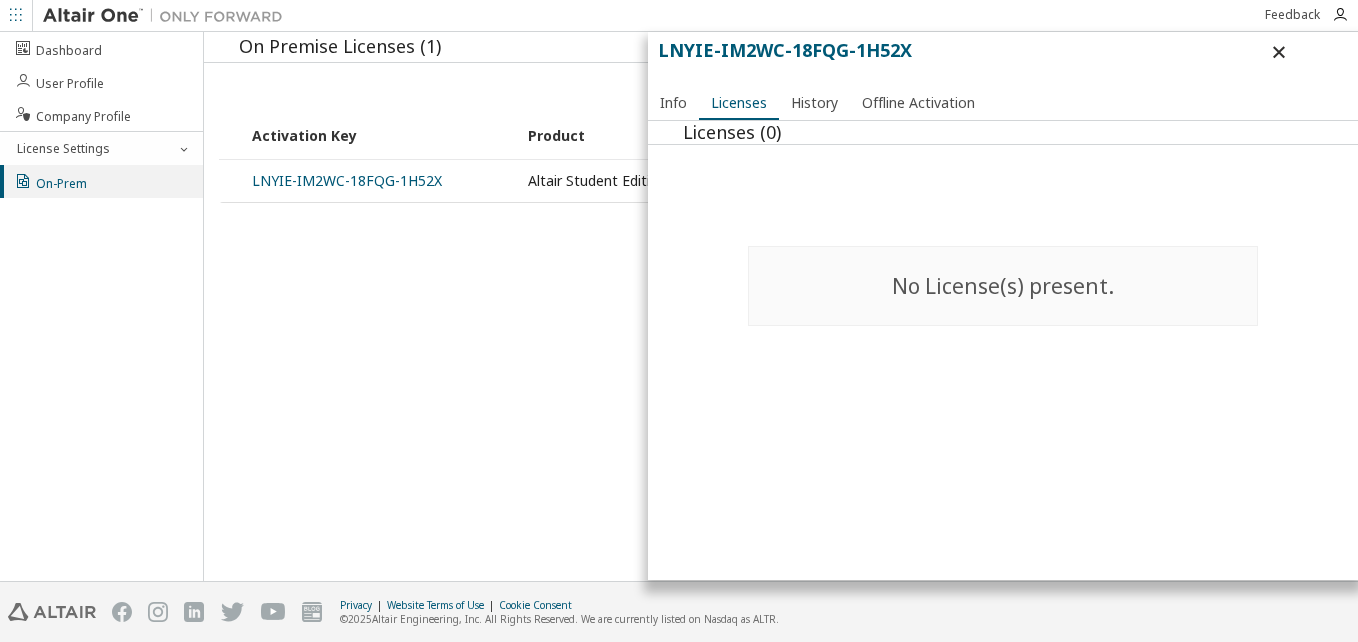 click on "No License(s) present." at bounding box center [1003, 286] 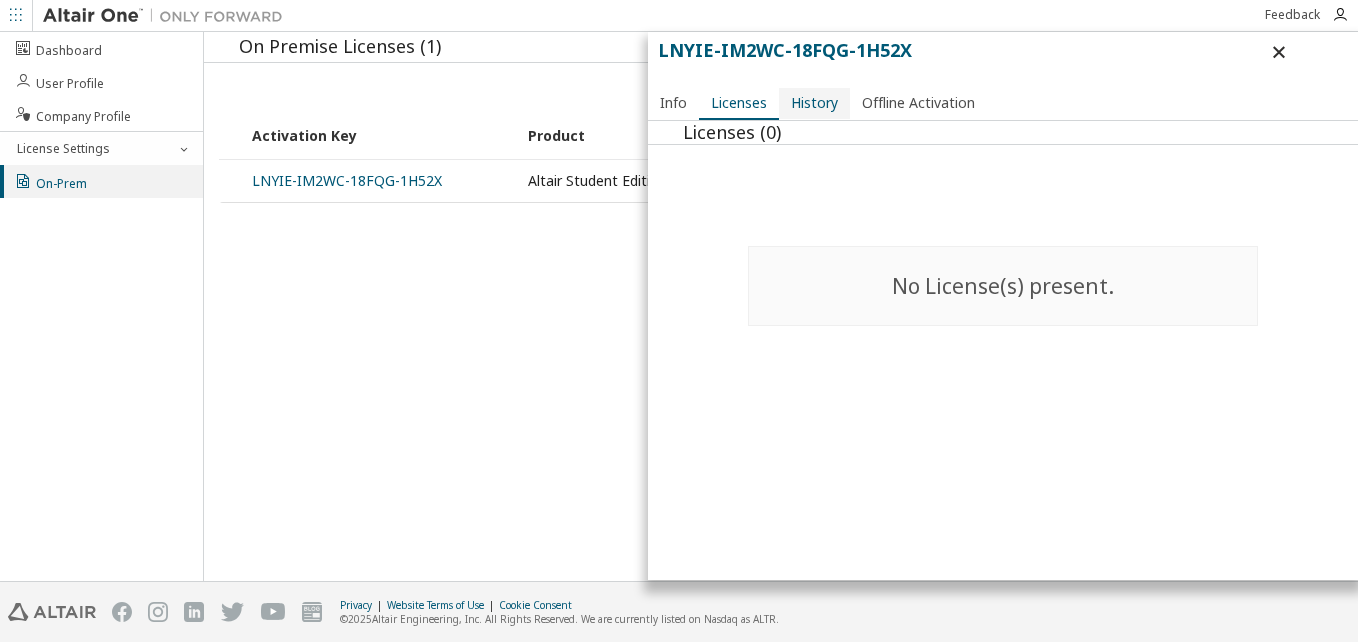 click on "History" at bounding box center (814, 103) 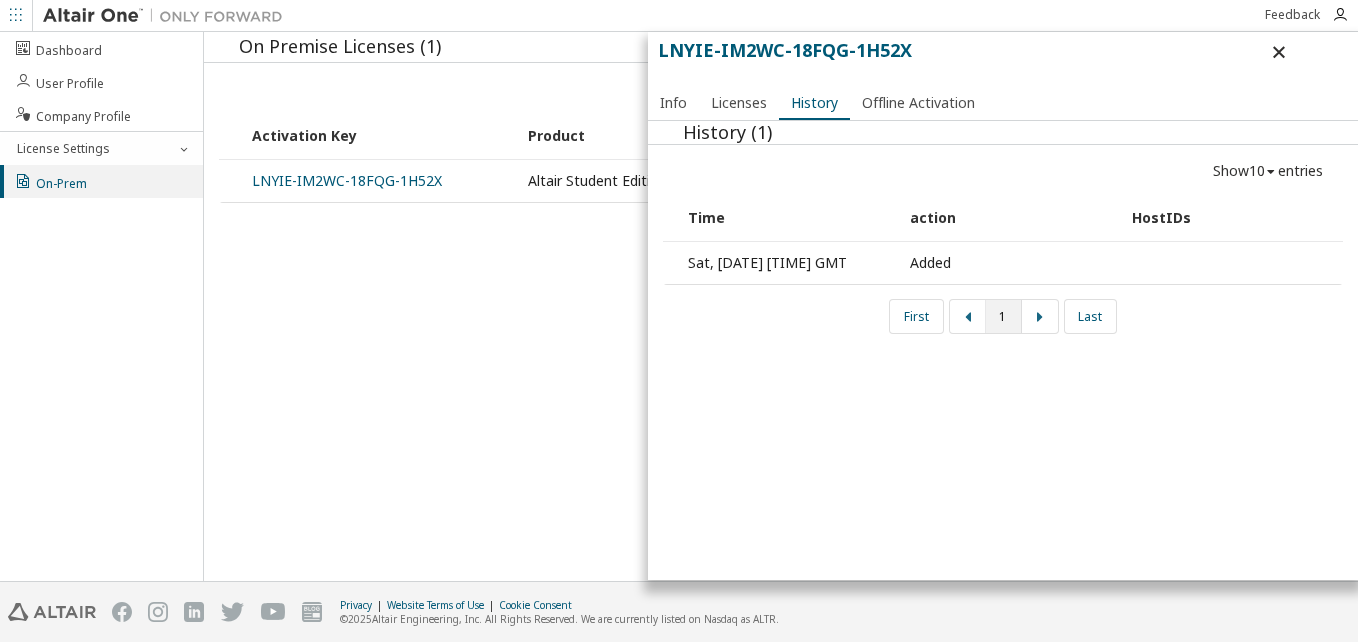 click on "Sat, [DATE] [TIME] GMT" at bounding box center [788, 263] 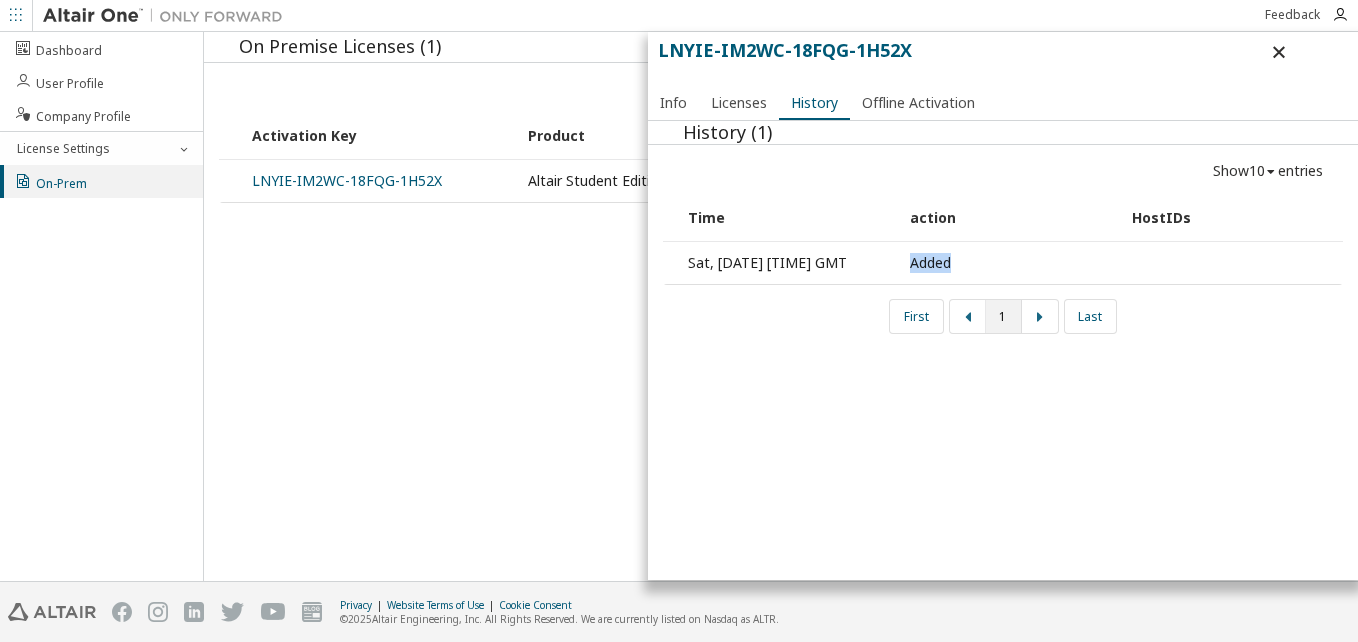 click on "Added" at bounding box center [1010, 263] 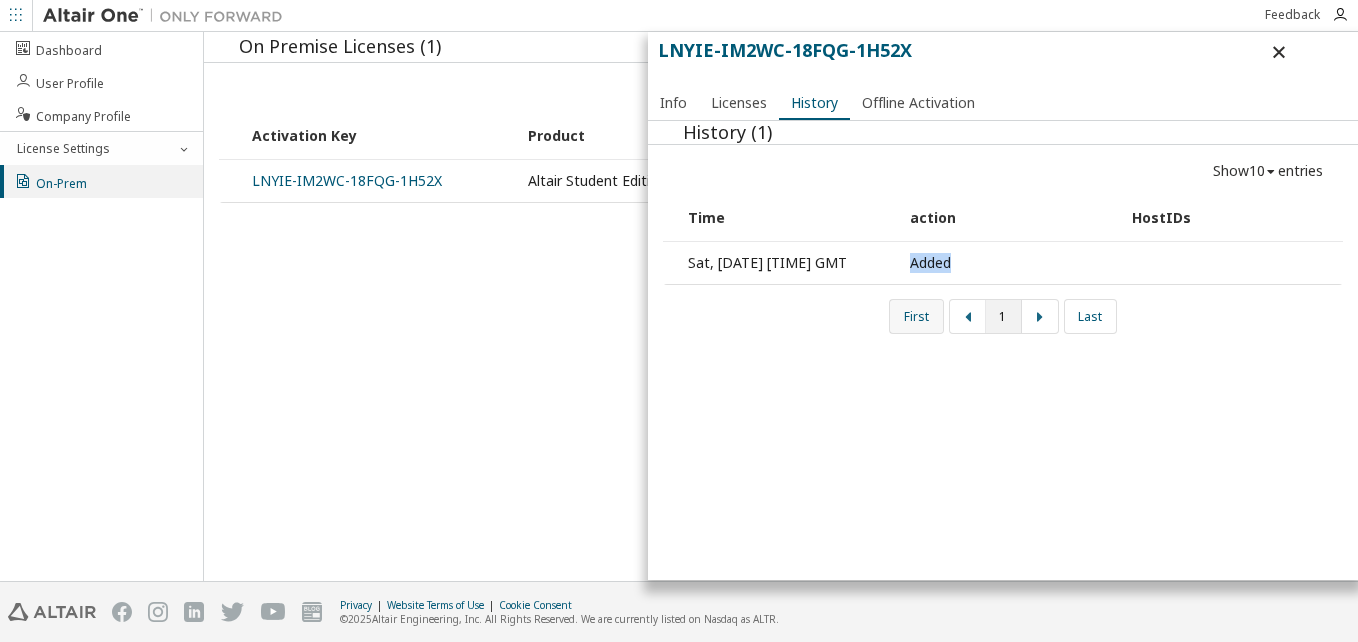 drag, startPoint x: 934, startPoint y: 267, endPoint x: 926, endPoint y: 309, distance: 42.755116 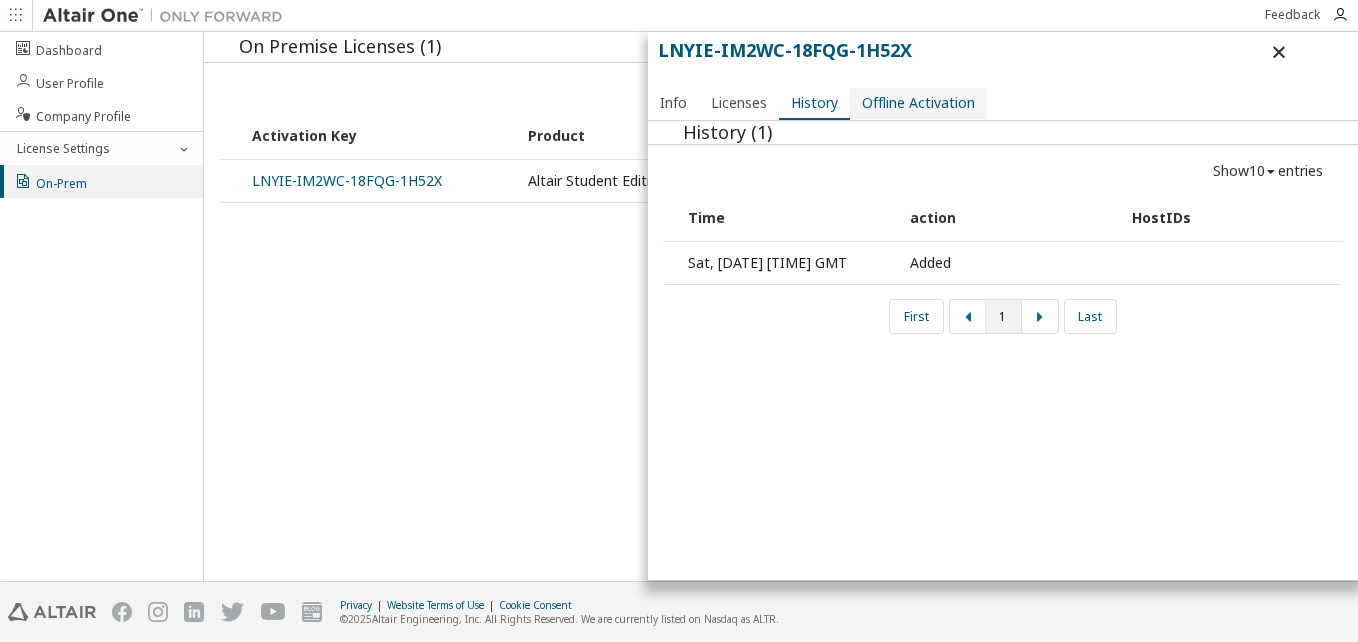 drag, startPoint x: 909, startPoint y: 81, endPoint x: 910, endPoint y: 105, distance: 24.020824 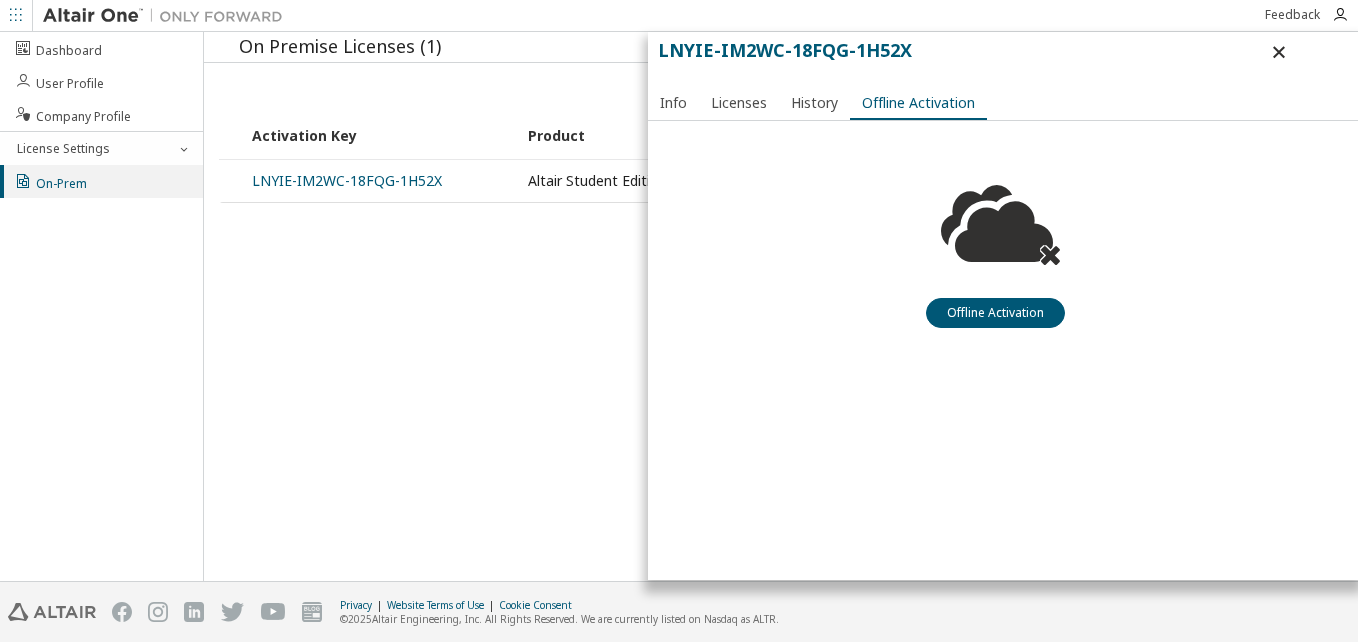click at bounding box center [1279, 52] 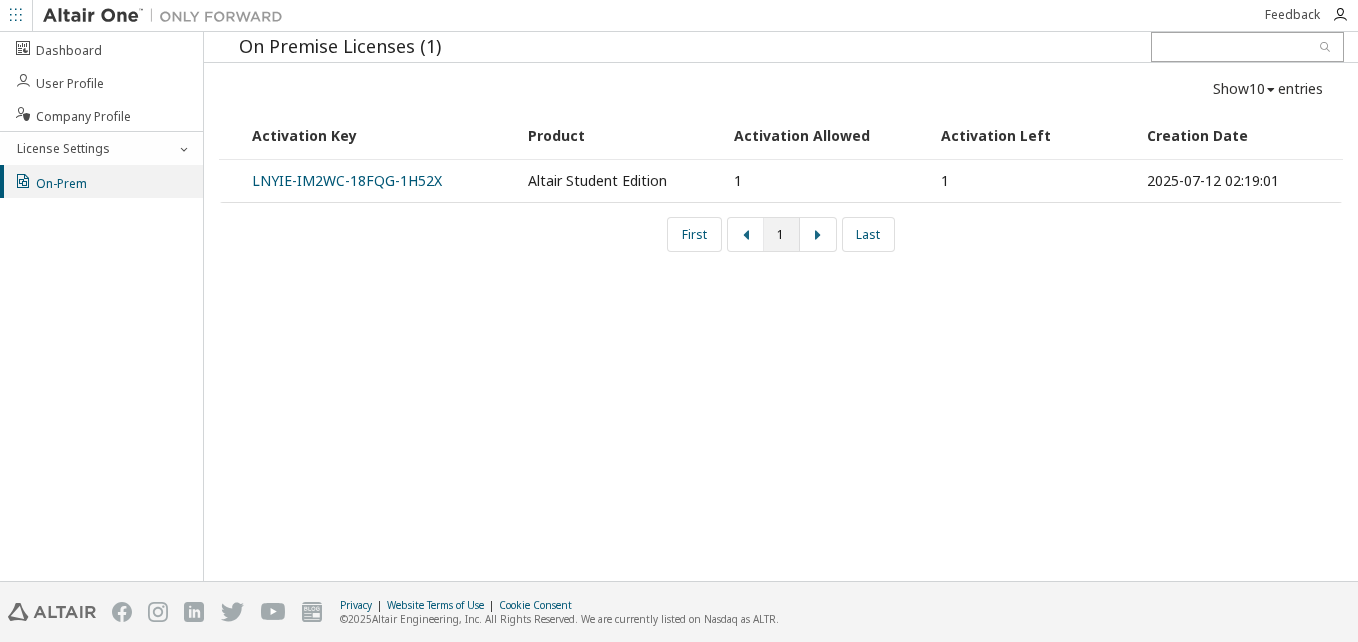 click on "Altair Student Edition" at bounding box center [620, 181] 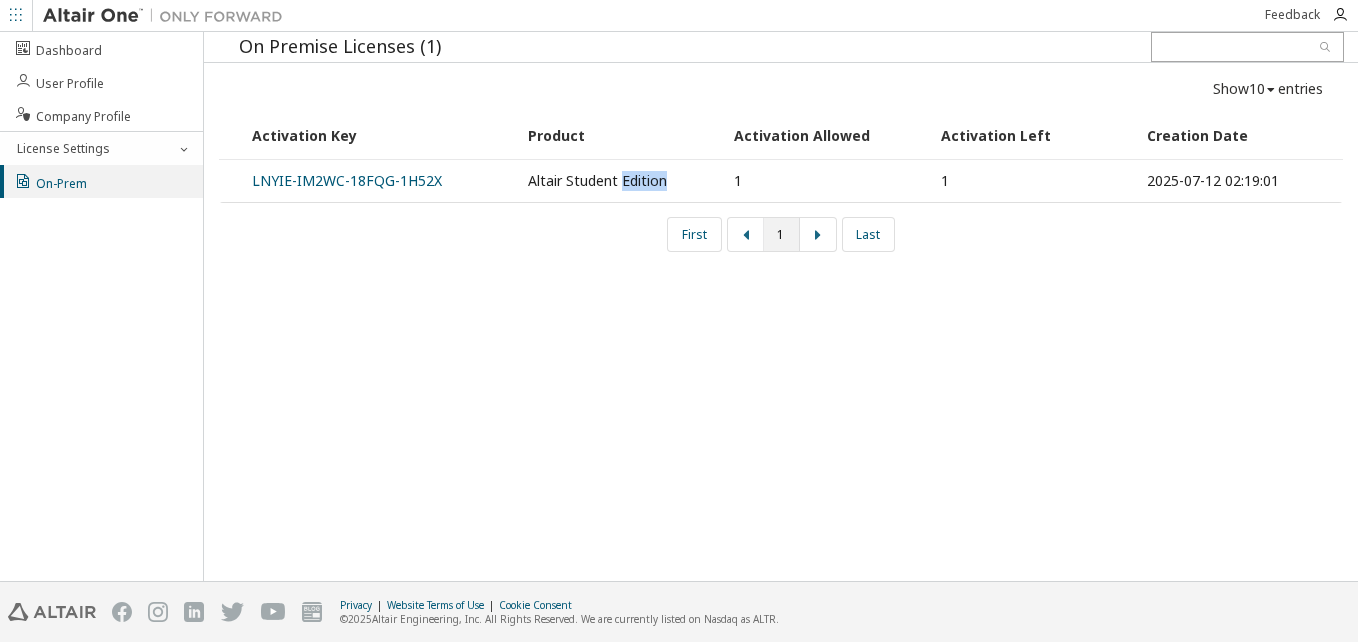 click on "Altair Student Edition" at bounding box center (620, 181) 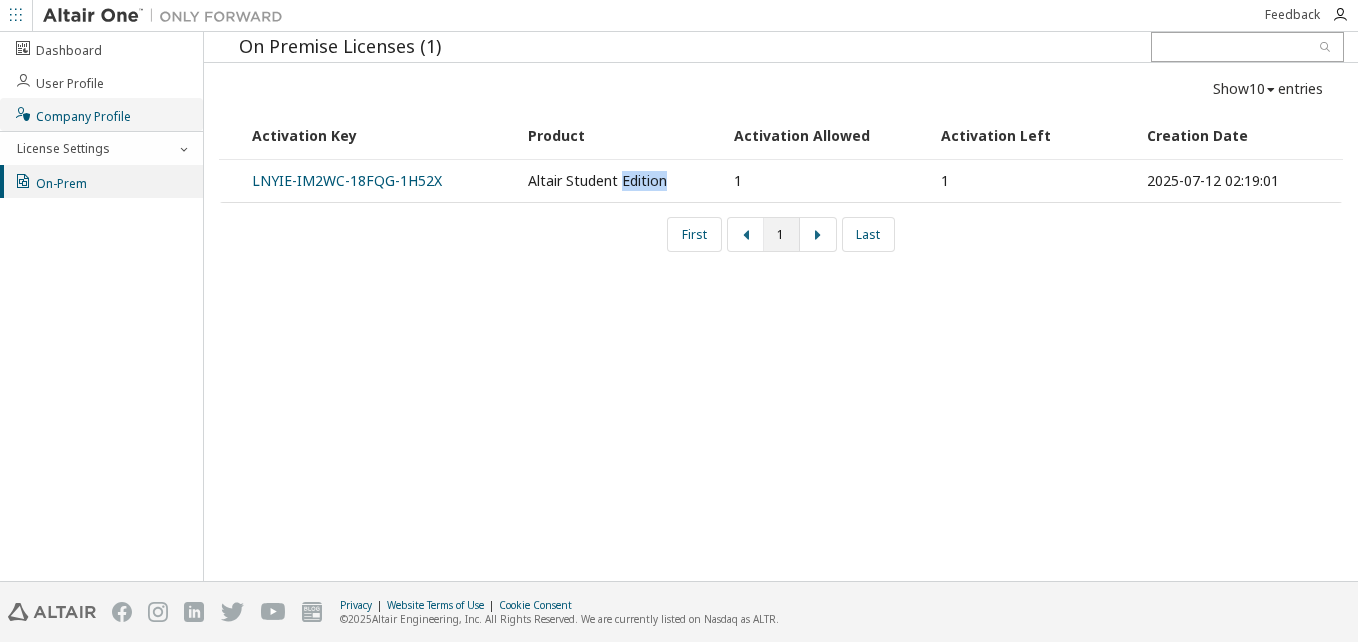 click on "Company Profile" at bounding box center (72, 114) 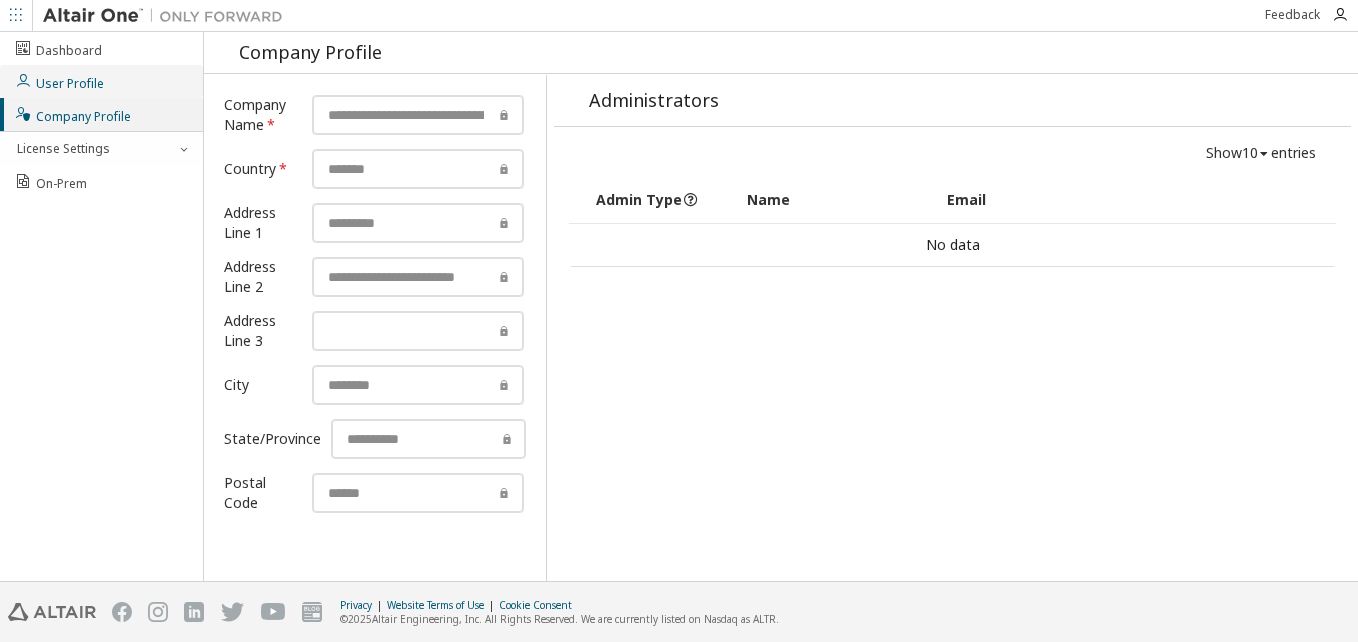click on "User Profile" at bounding box center [101, 81] 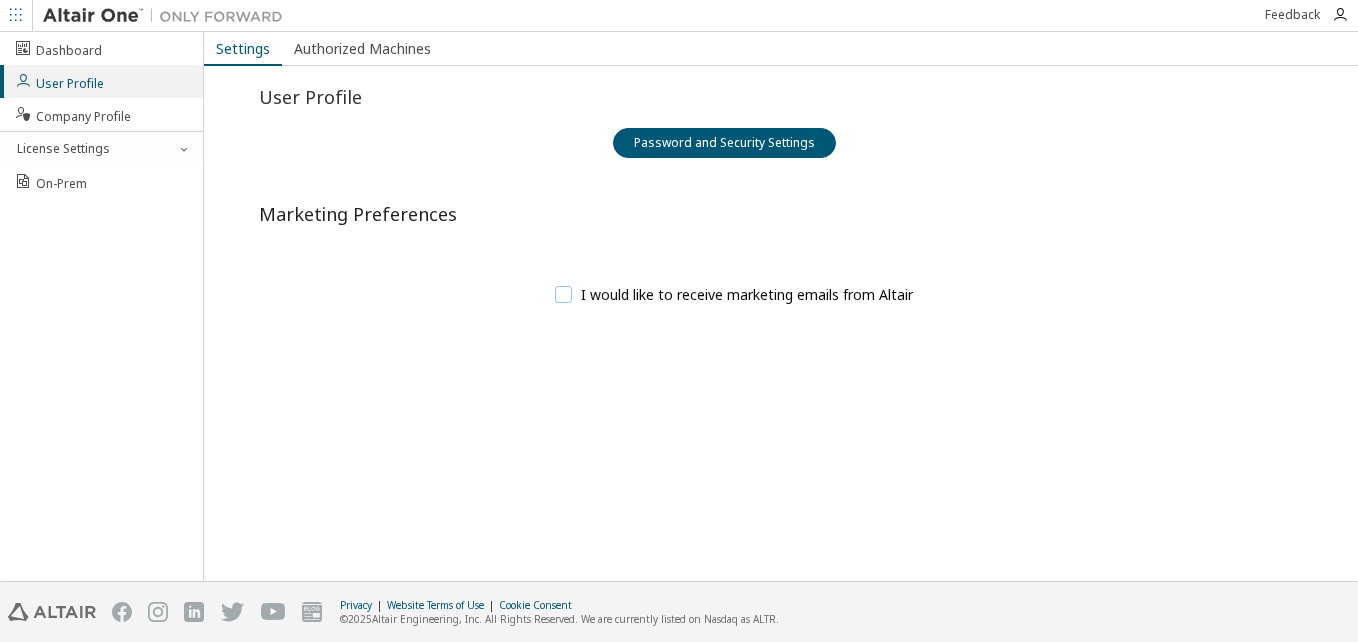 click on "I would like to receive marketing emails from Altair" at bounding box center (734, 294) 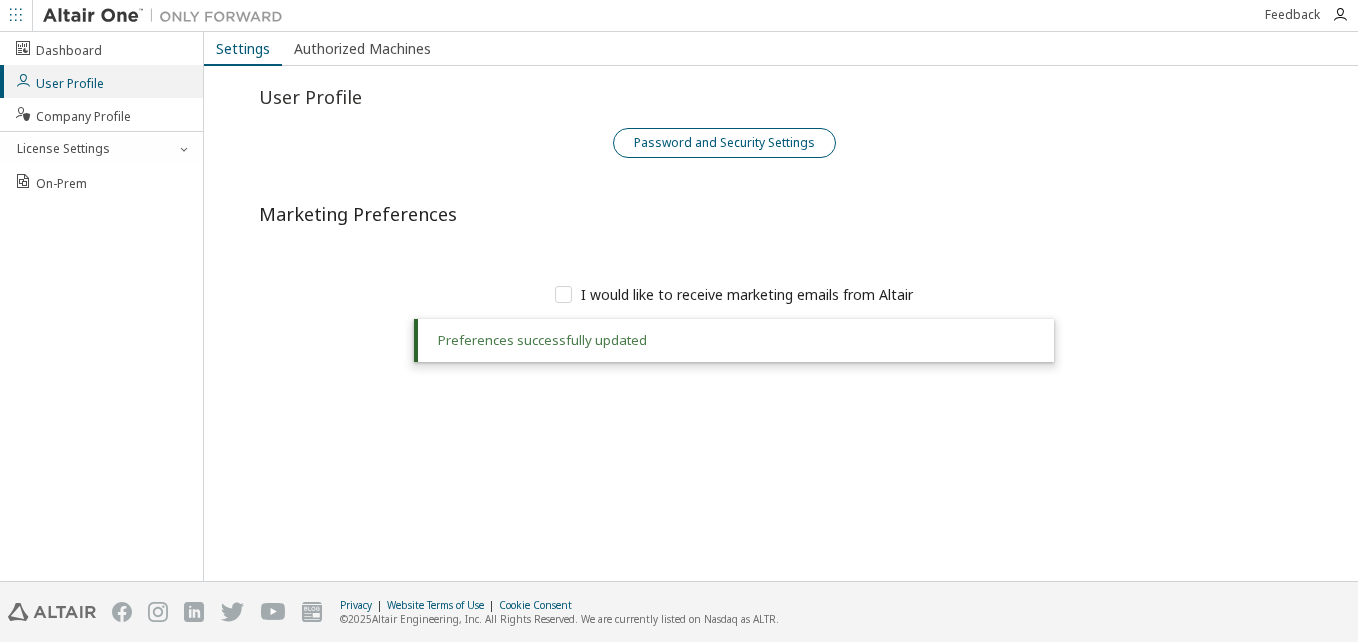 click on "Password and Security Settings" at bounding box center (724, 143) 